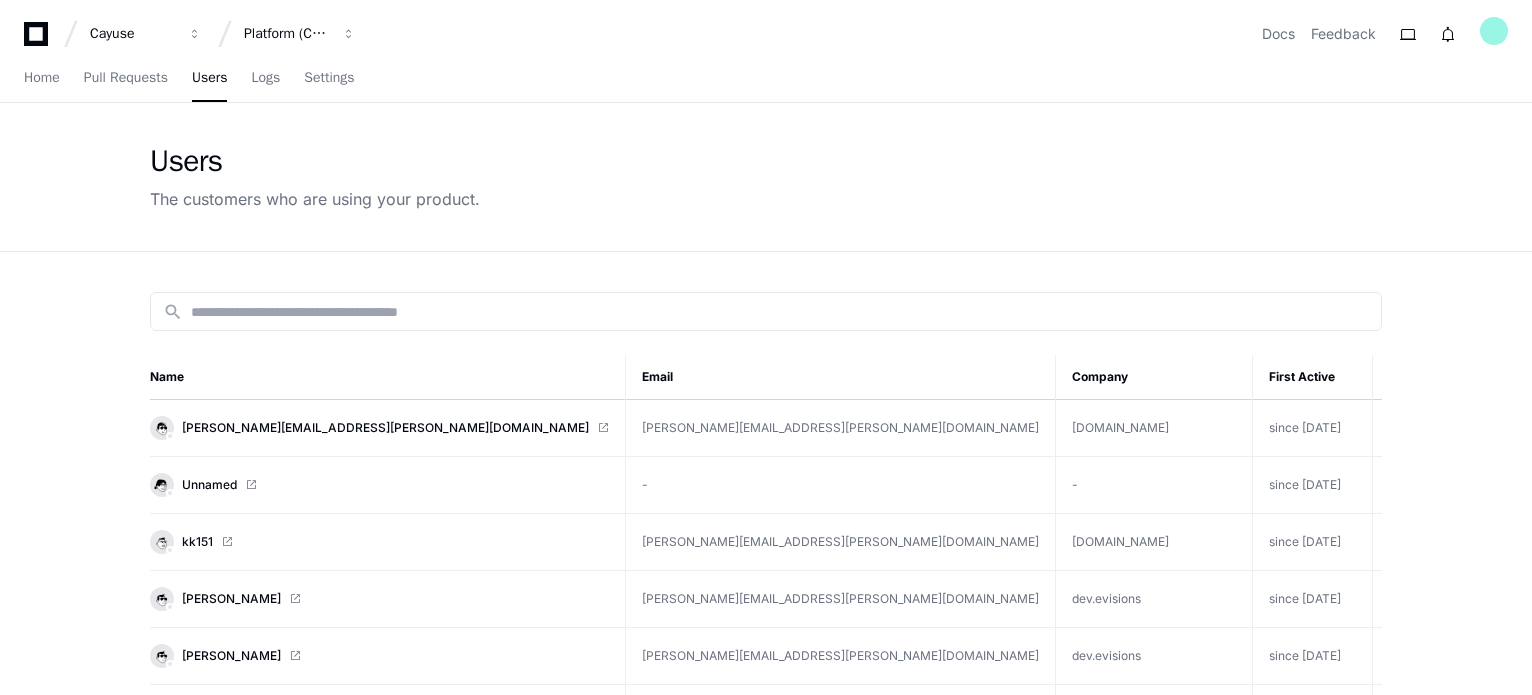 scroll, scrollTop: 0, scrollLeft: 0, axis: both 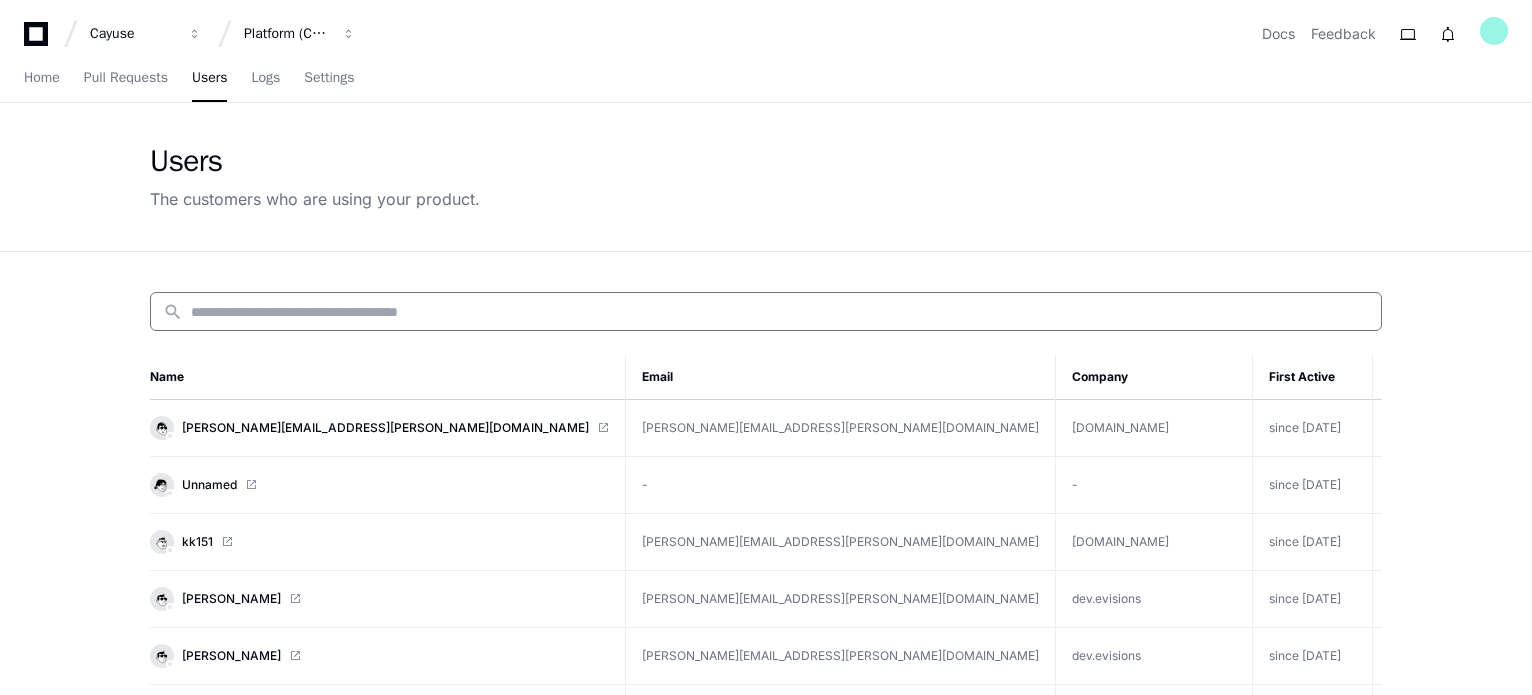 click at bounding box center [780, 312] 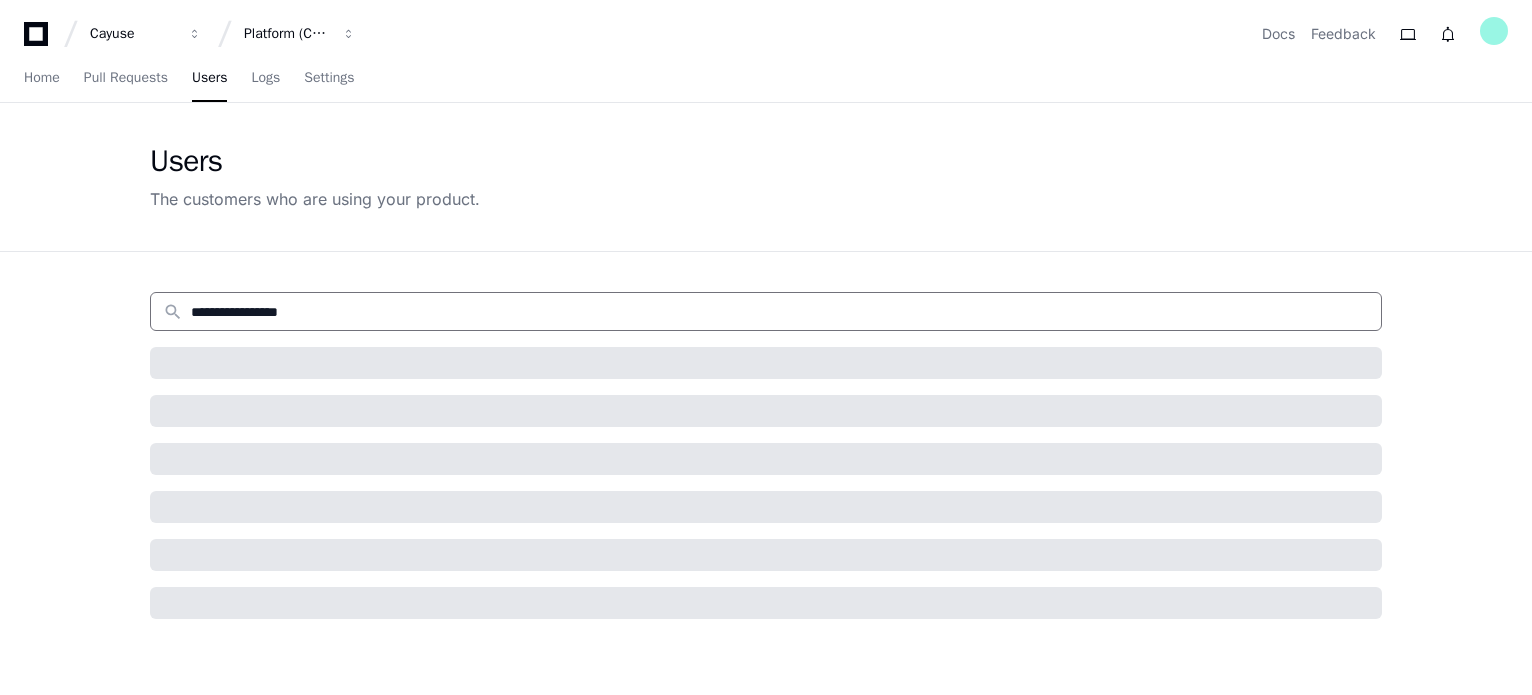 type on "**********" 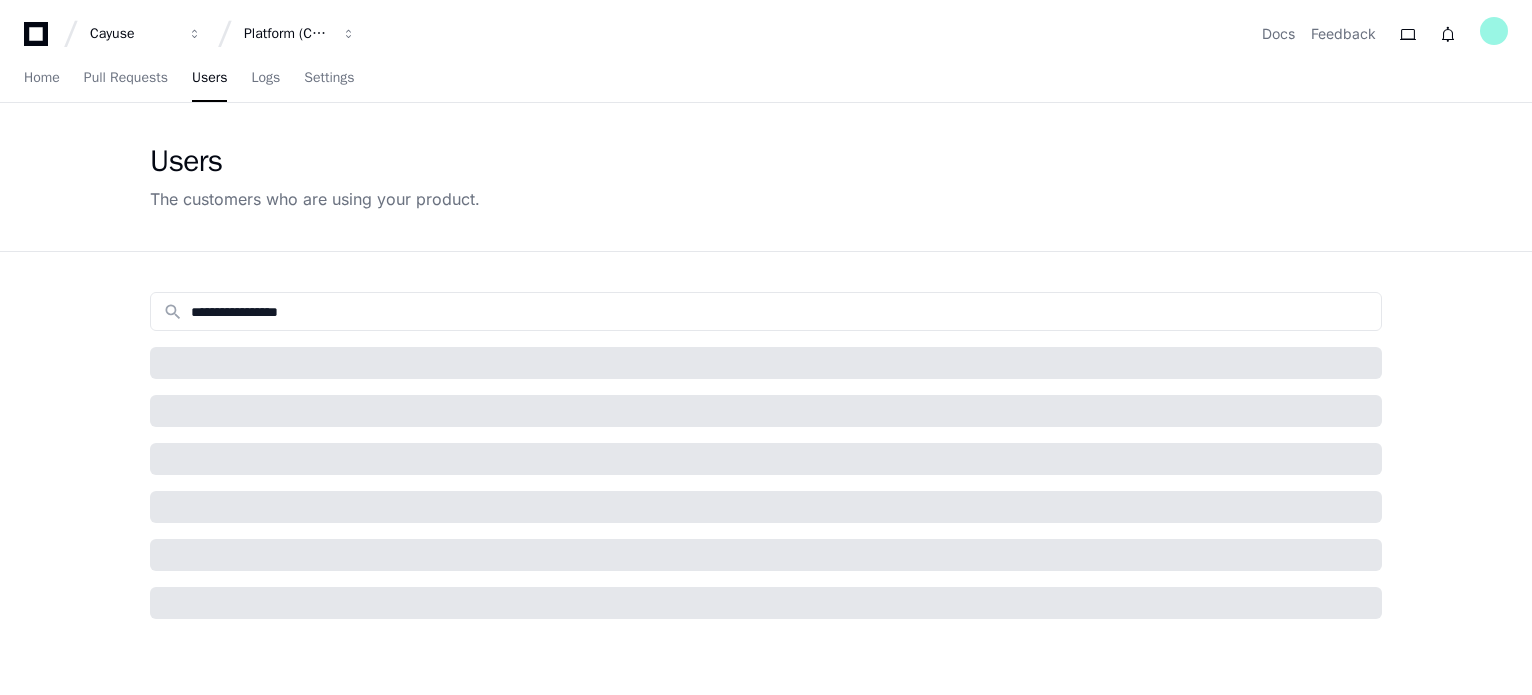 drag, startPoint x: 1530, startPoint y: 184, endPoint x: 1535, endPoint y: 320, distance: 136.09187 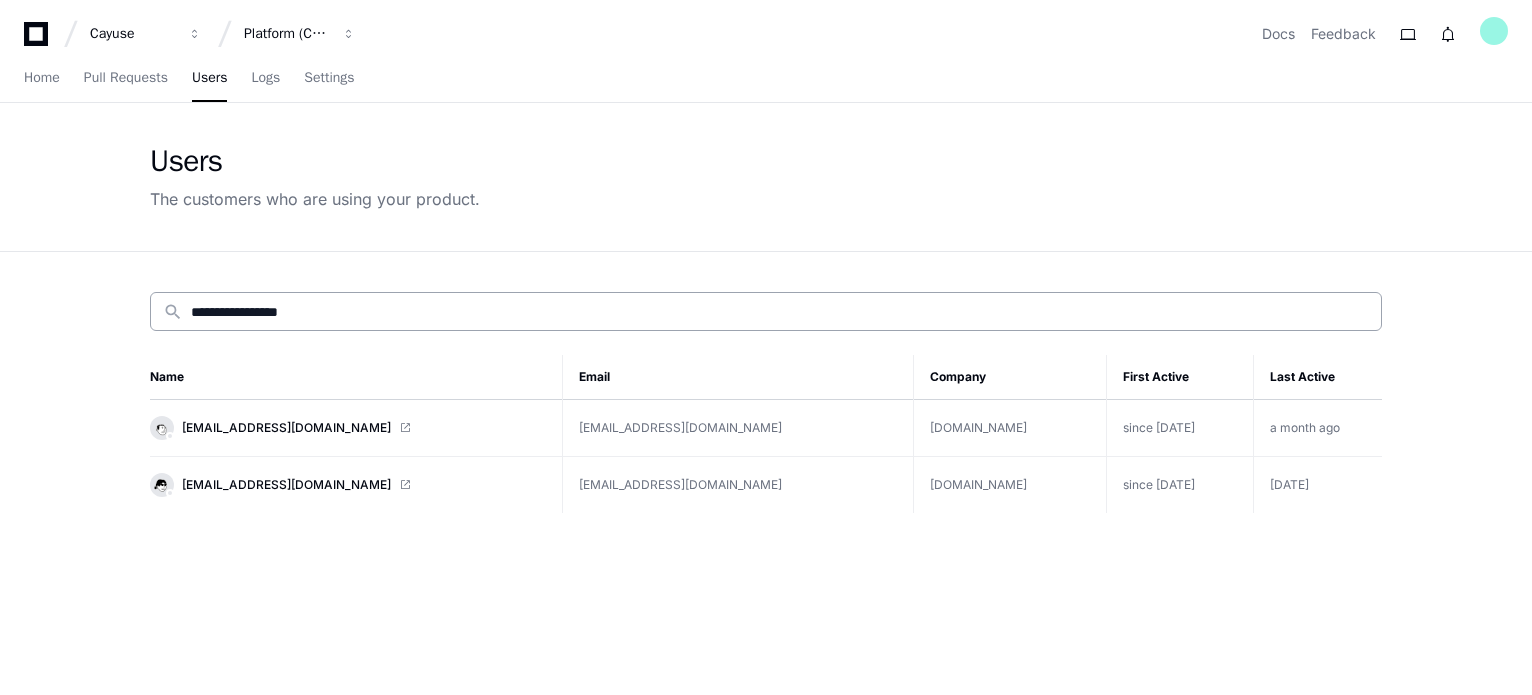 click on "**********" at bounding box center (780, 312) 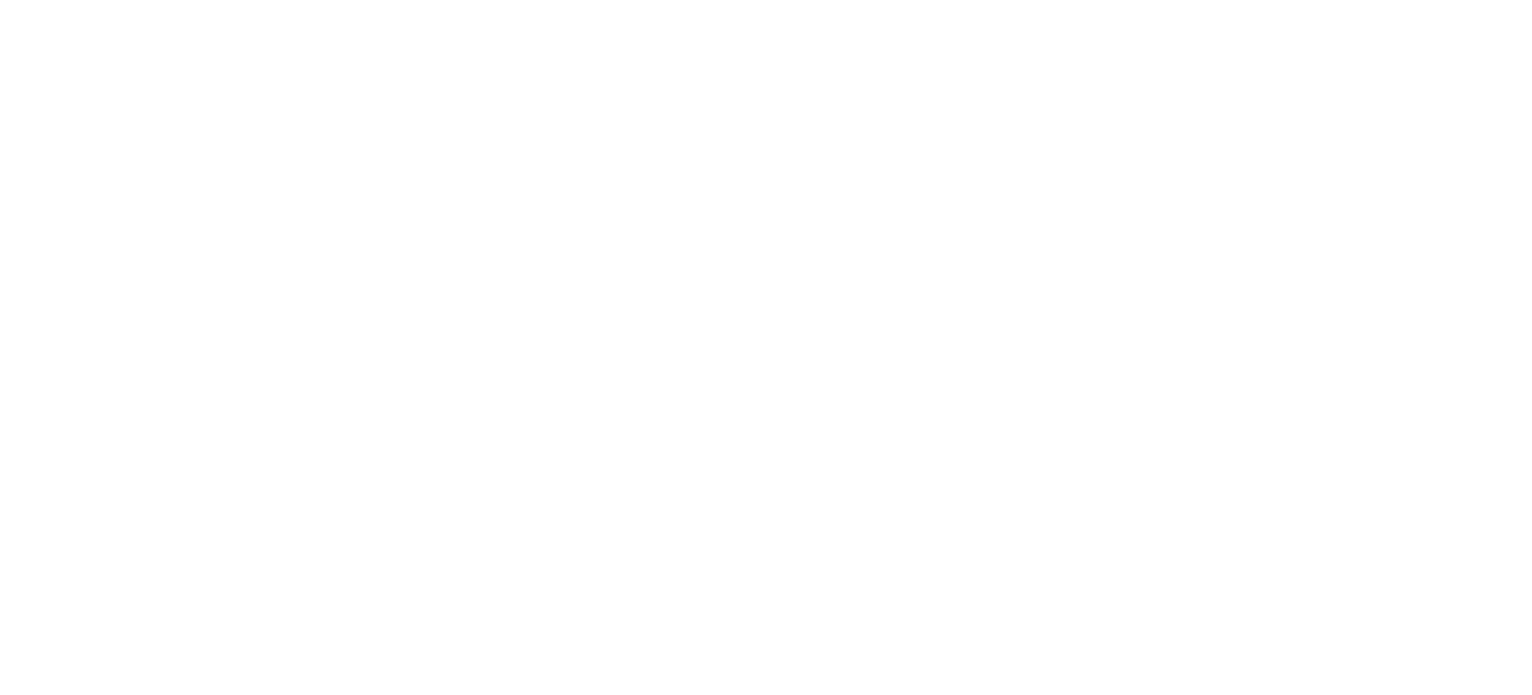scroll, scrollTop: 0, scrollLeft: 0, axis: both 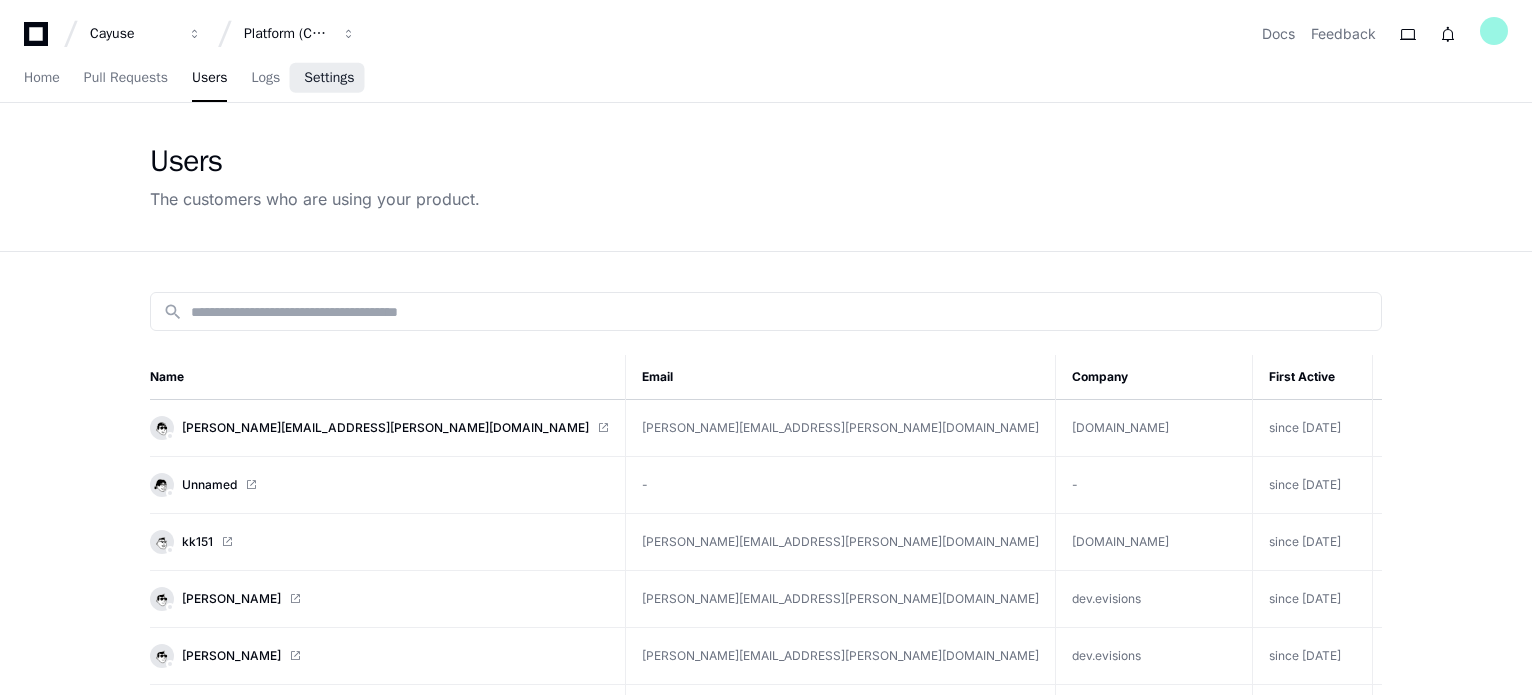click on "Settings" at bounding box center (329, 78) 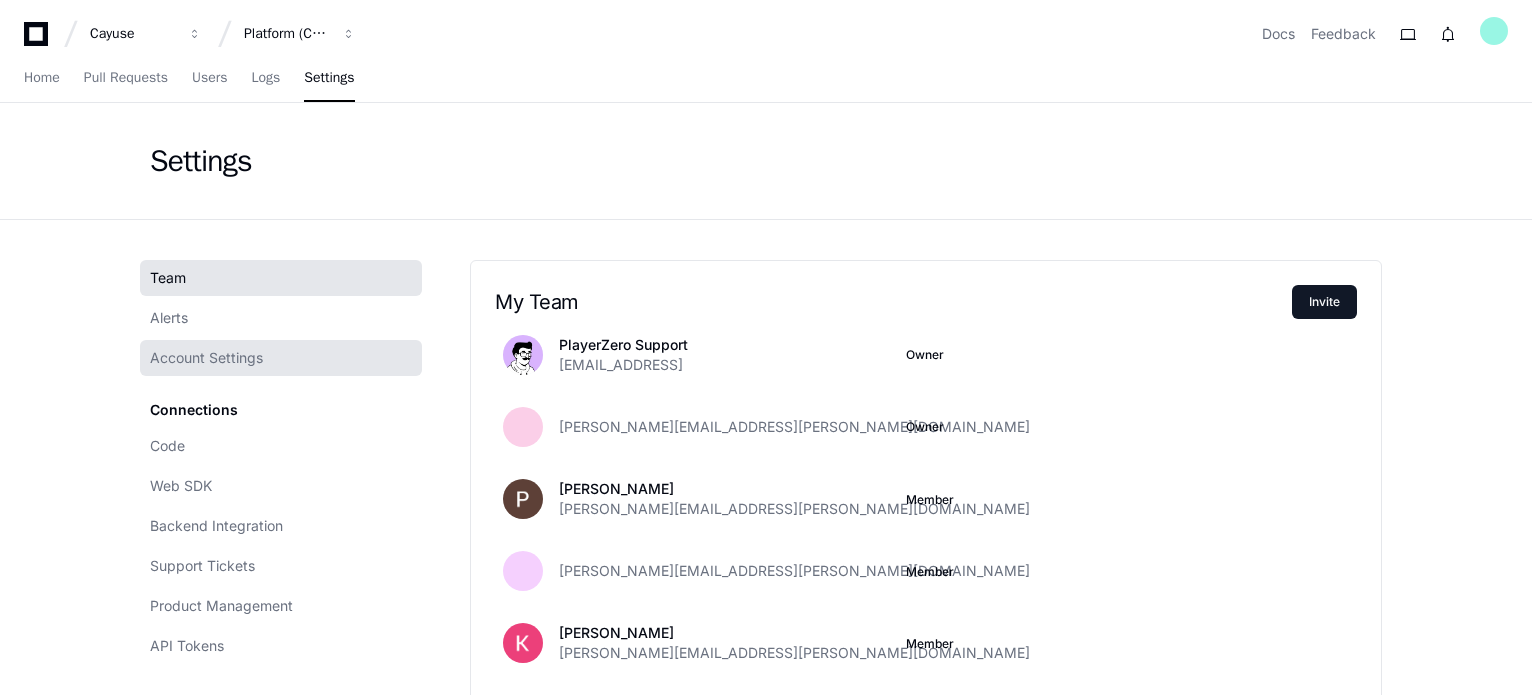 click on "Account Settings" 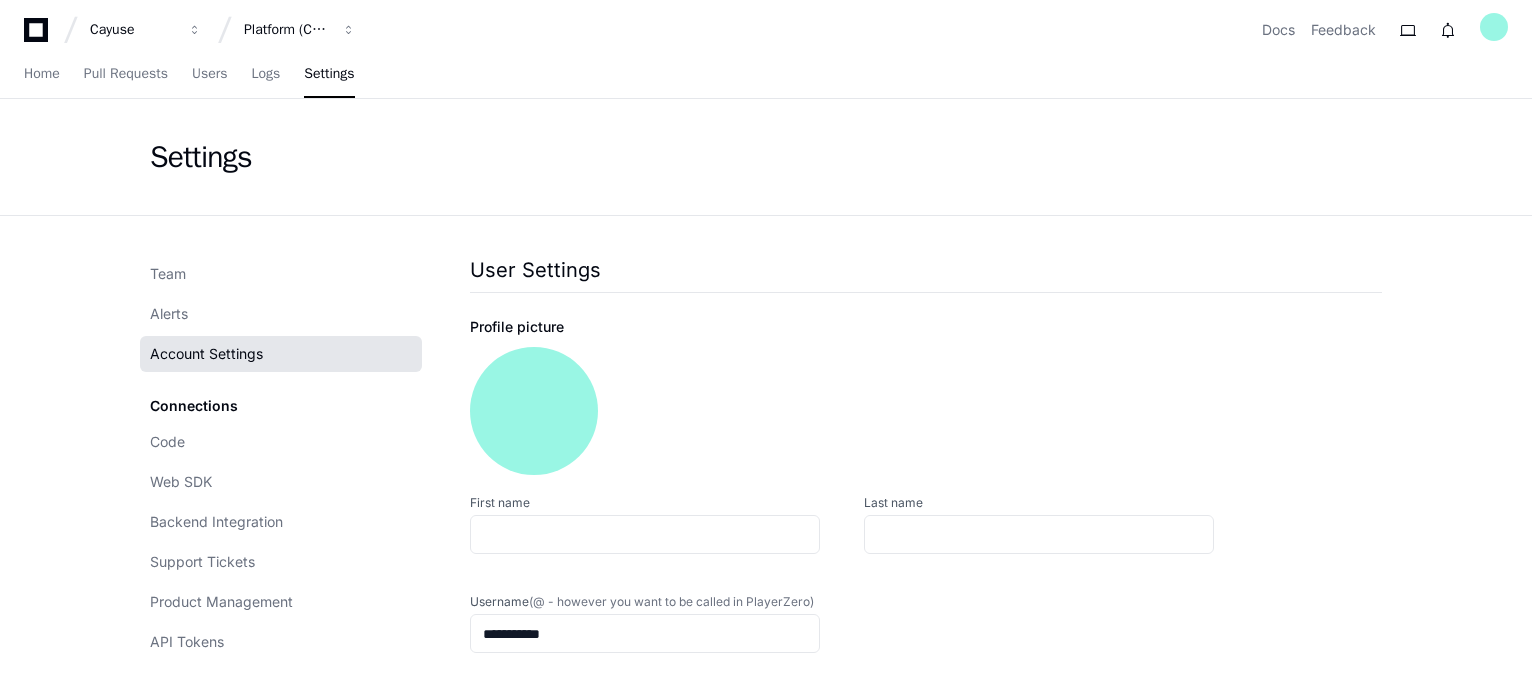 scroll, scrollTop: 0, scrollLeft: 0, axis: both 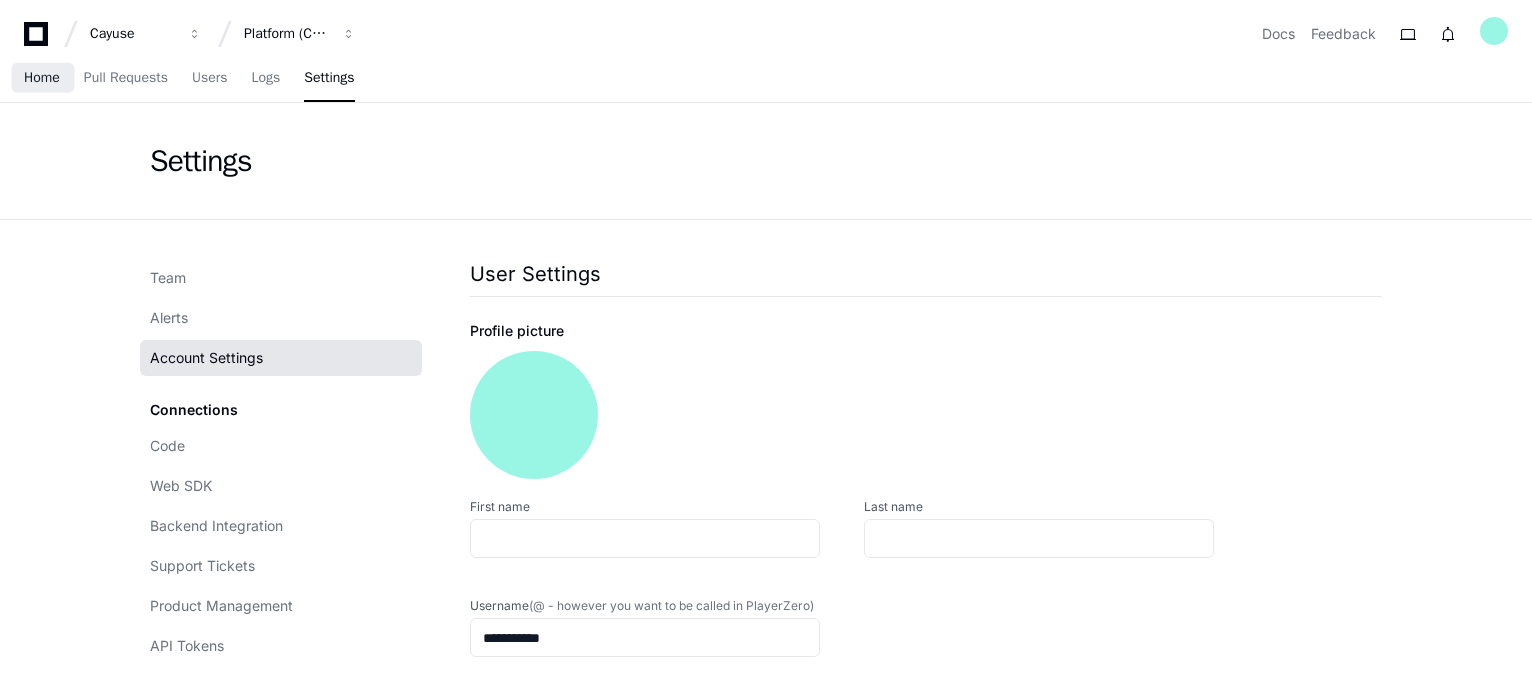 click on "Home" at bounding box center [42, 78] 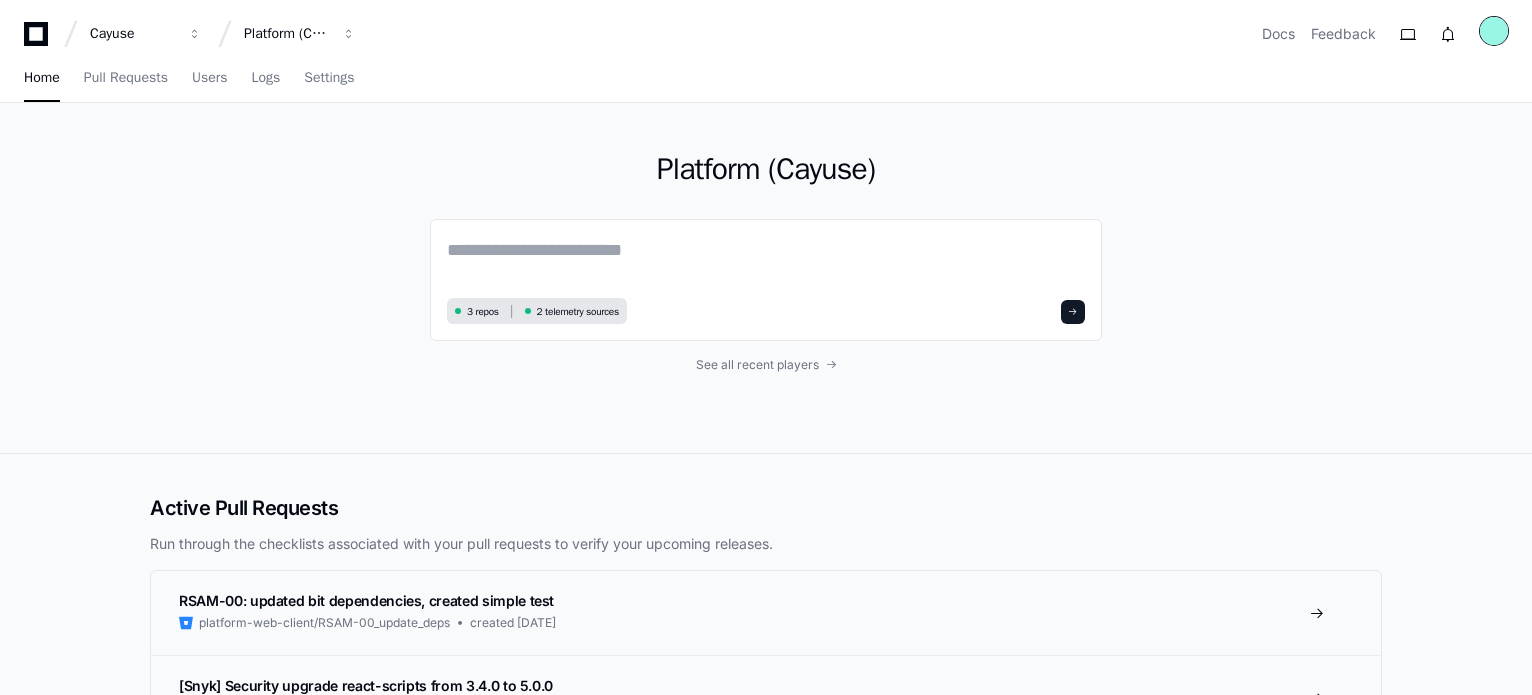 click at bounding box center [1494, 31] 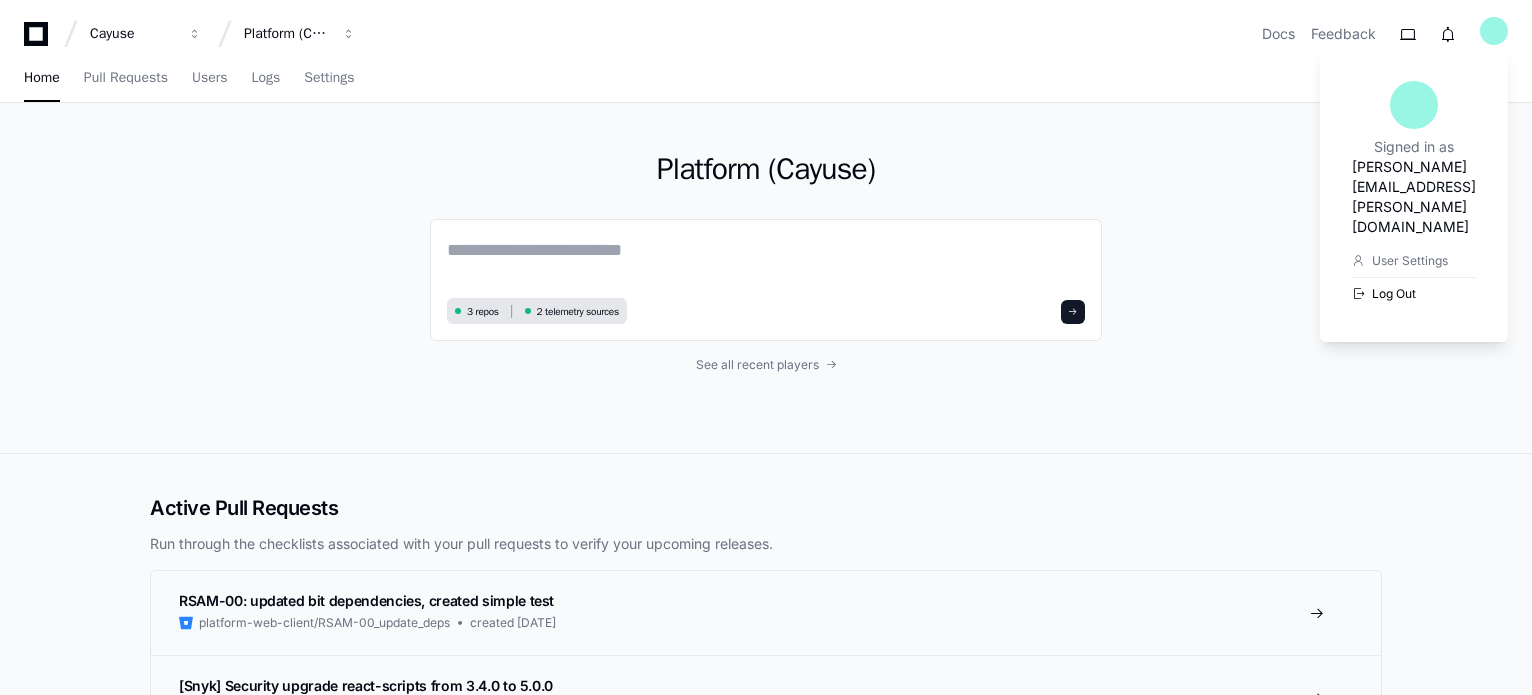click on "Log Out" at bounding box center [1414, 293] 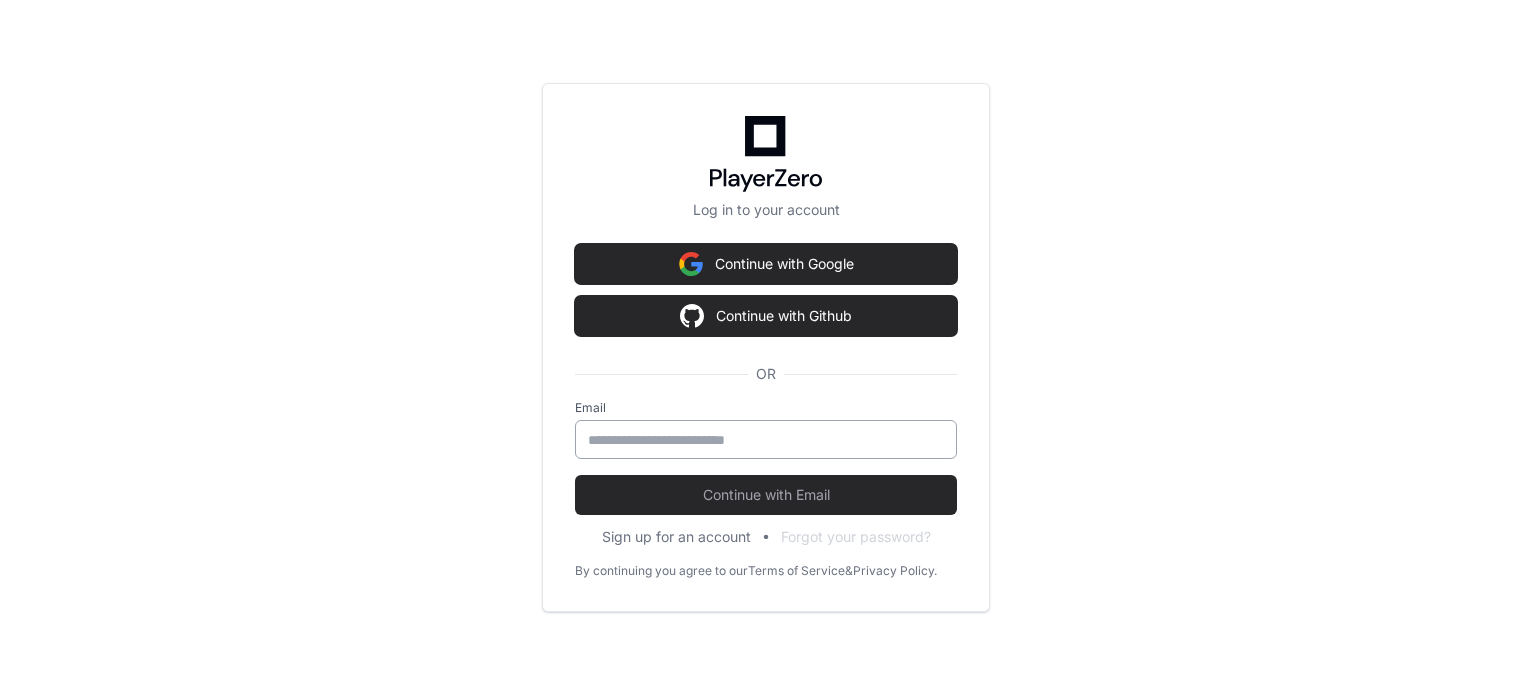 click at bounding box center [766, 440] 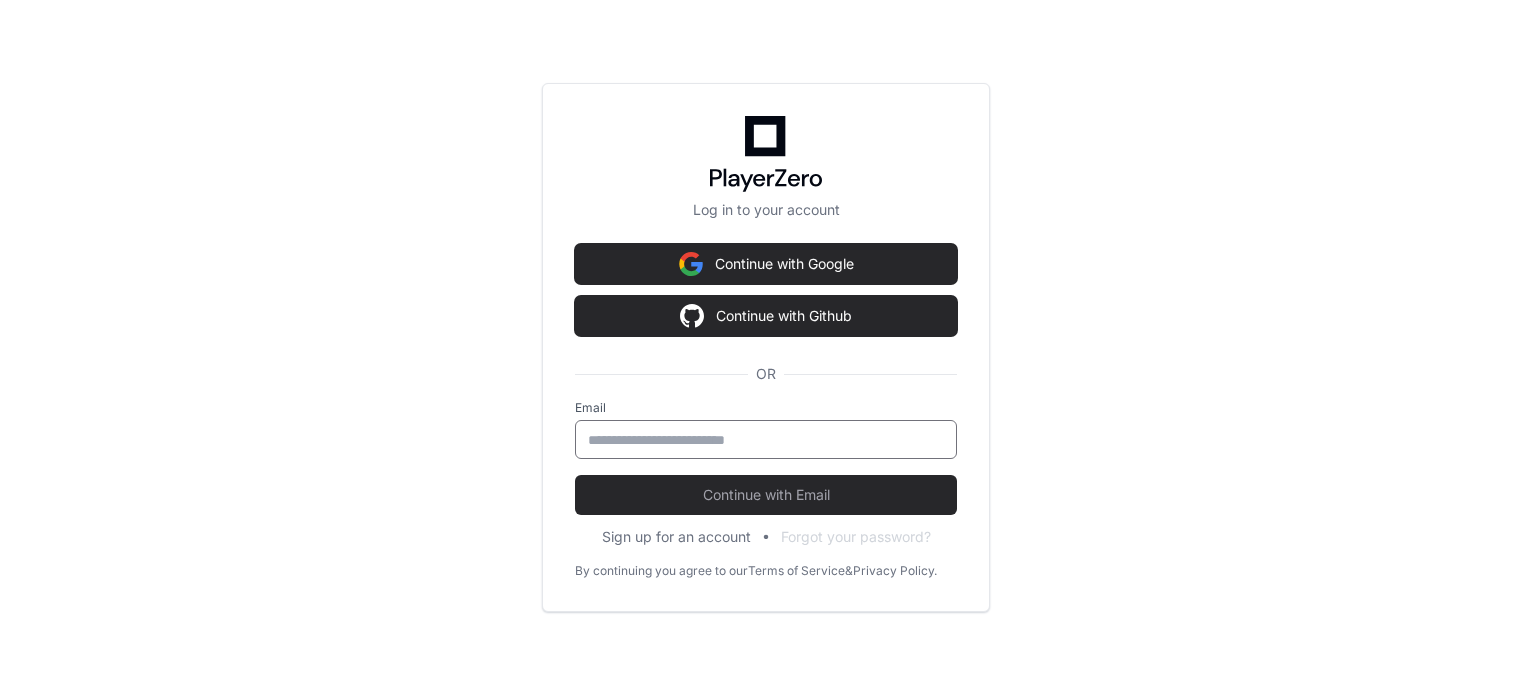 type on "**********" 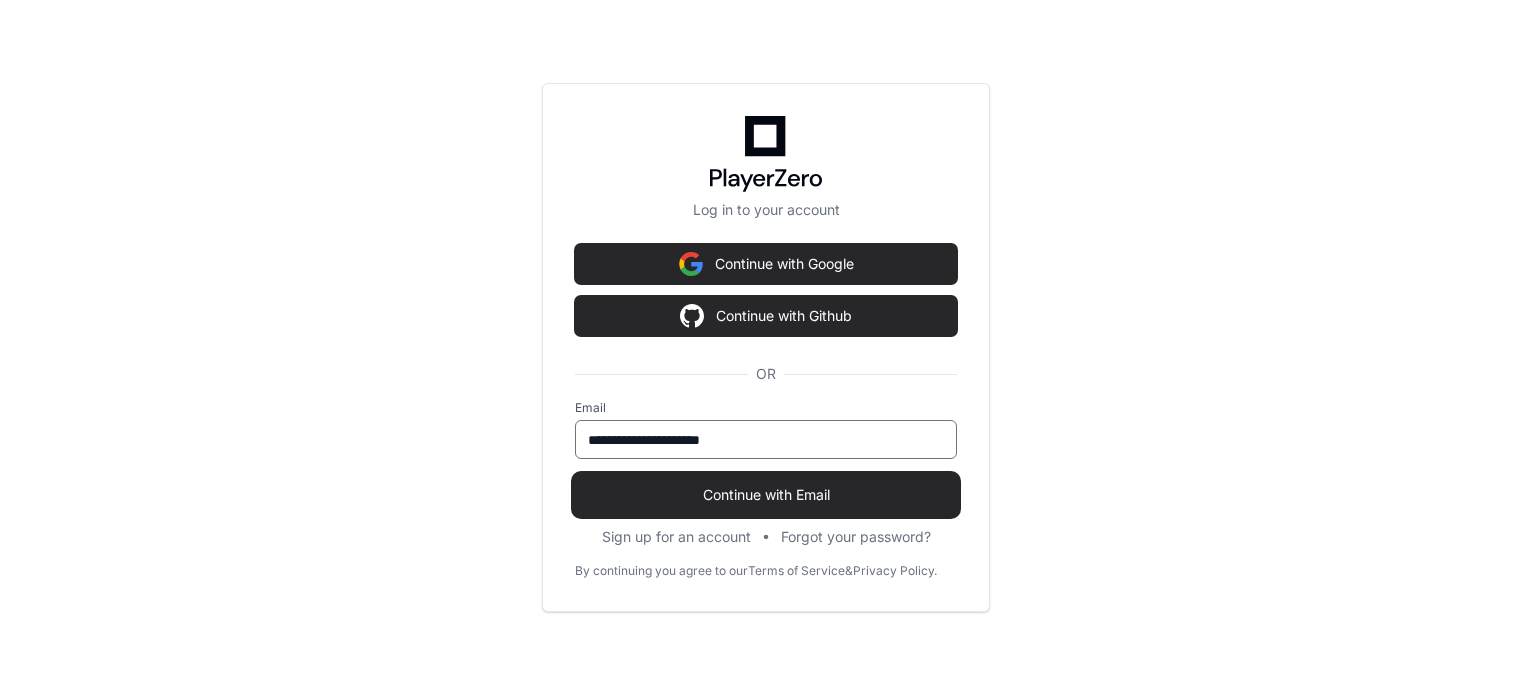 click on "Continue with Email" at bounding box center [766, 495] 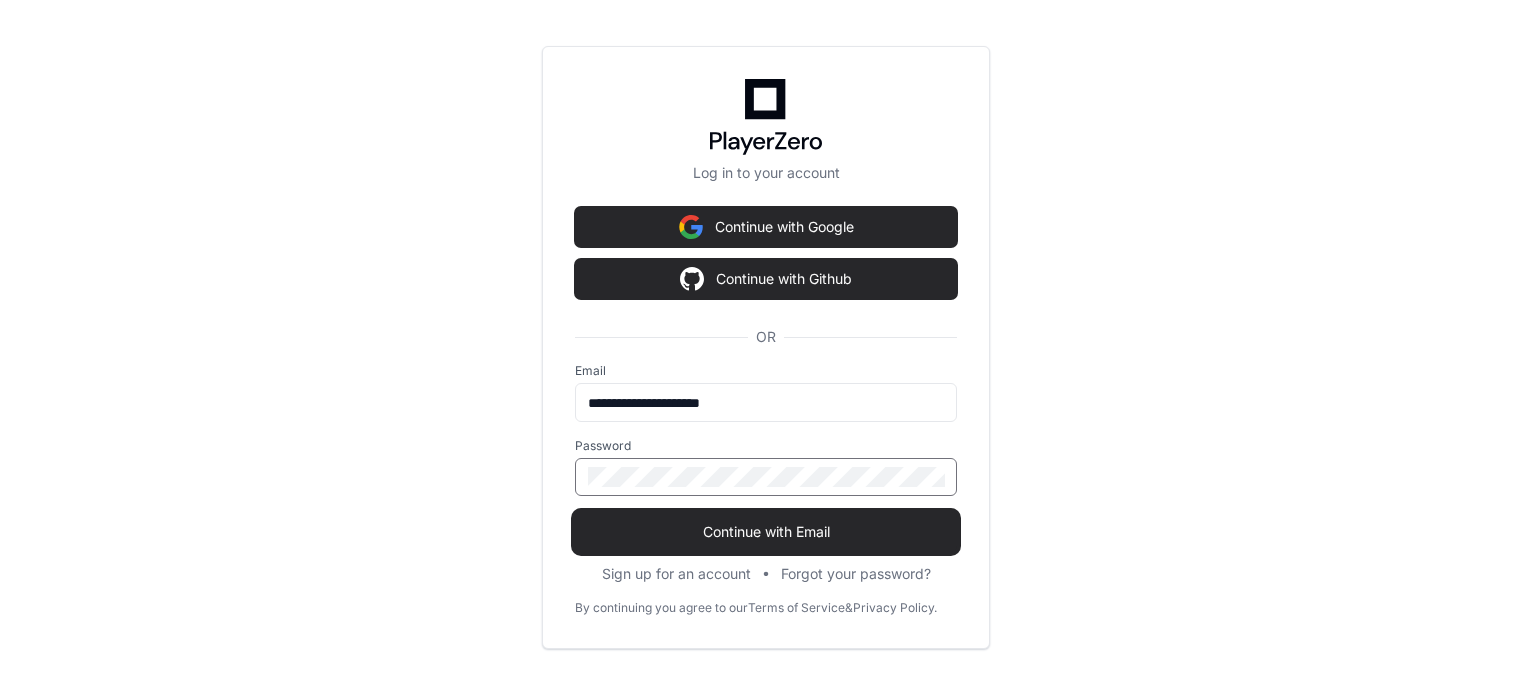 click on "Continue with Email" at bounding box center [766, 532] 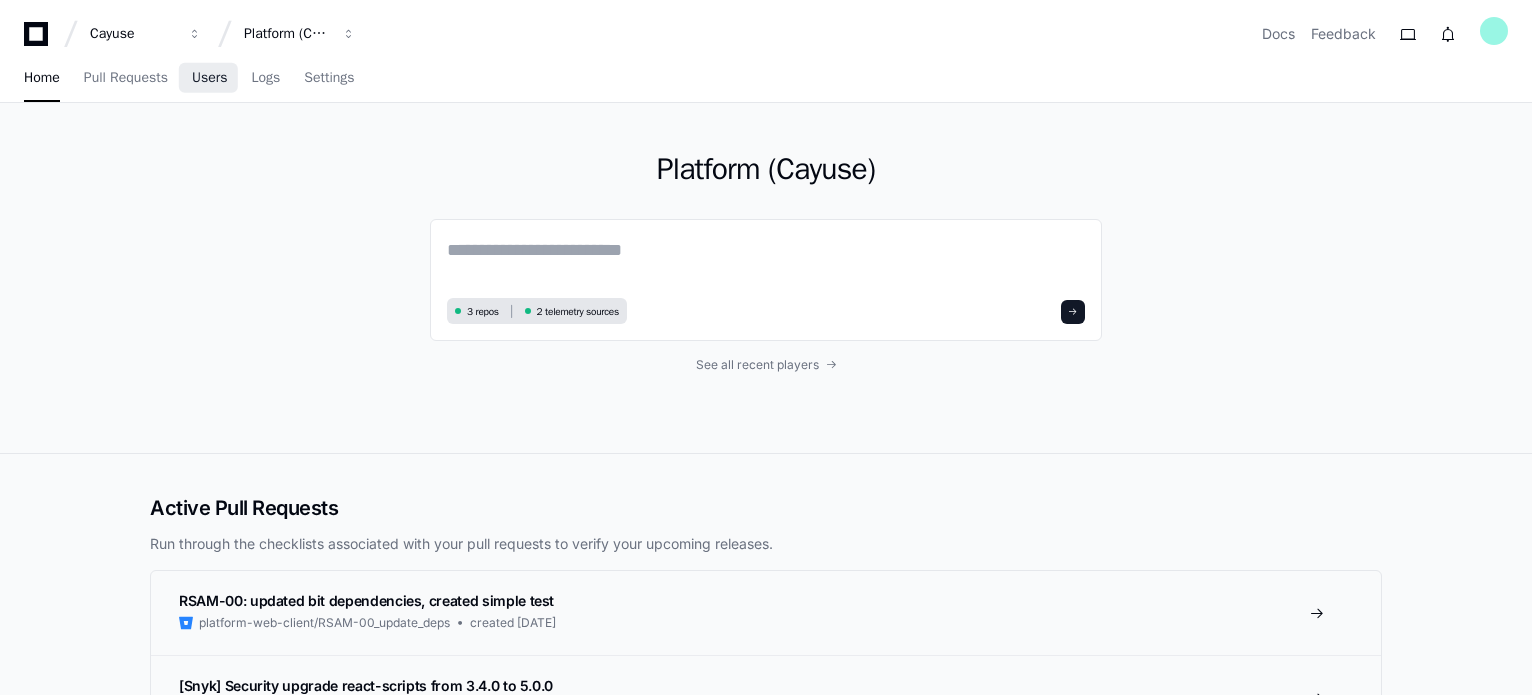 click on "Users" at bounding box center (210, 78) 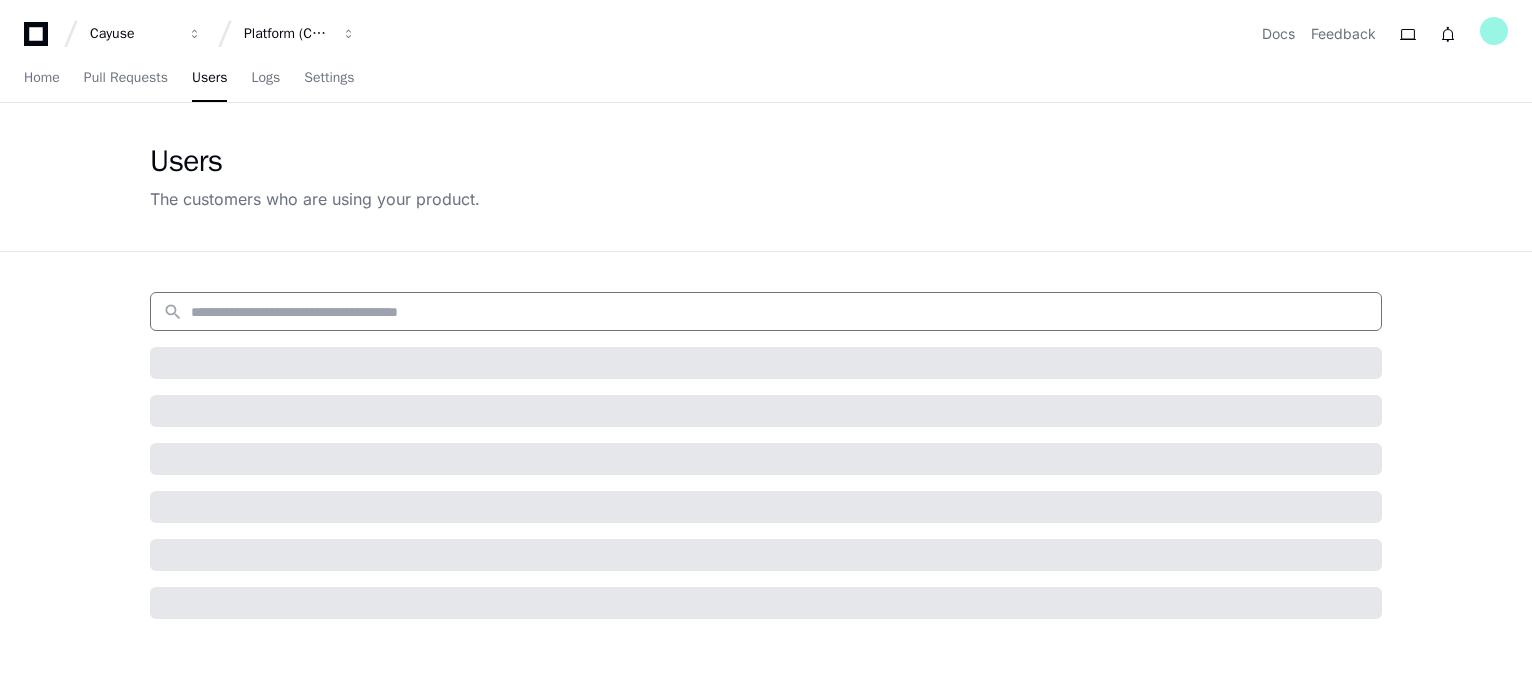 click at bounding box center (780, 312) 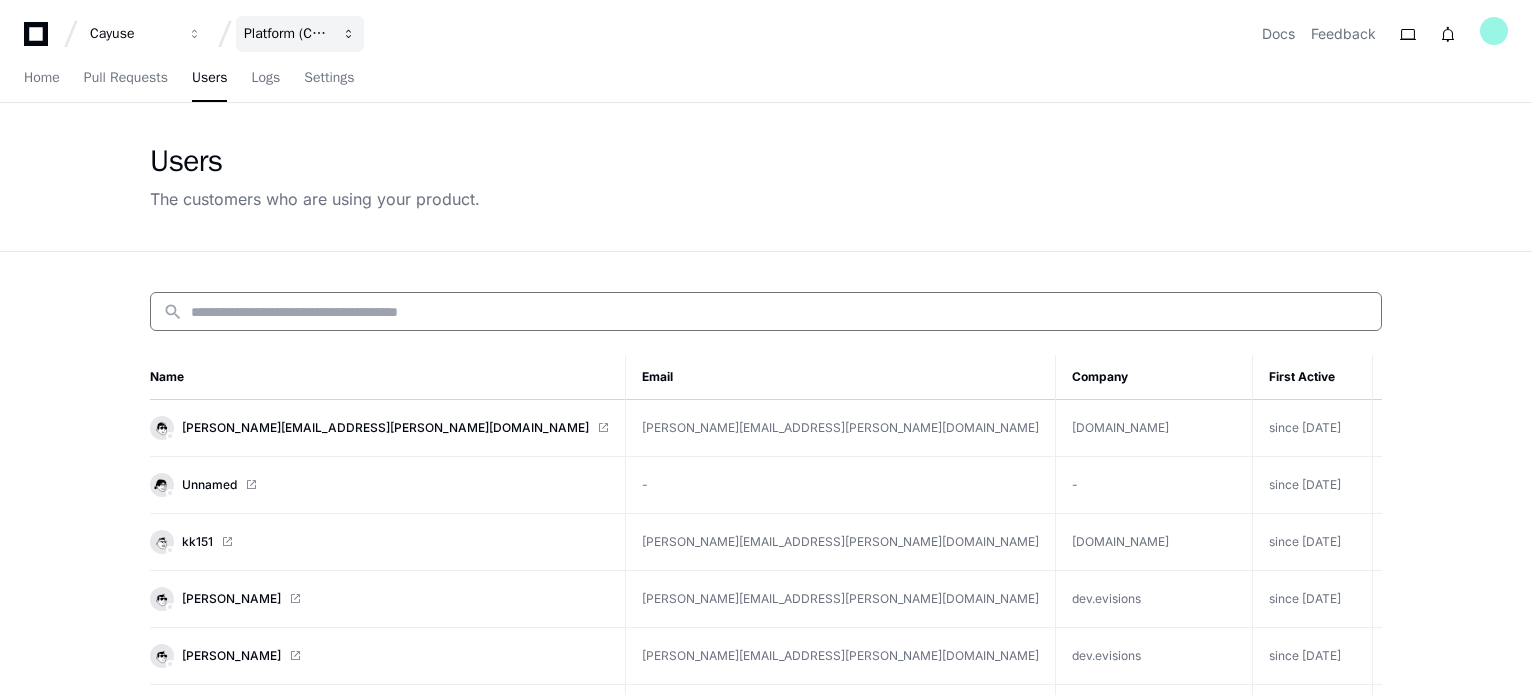 click on "Platform (Cayuse)" at bounding box center [133, 34] 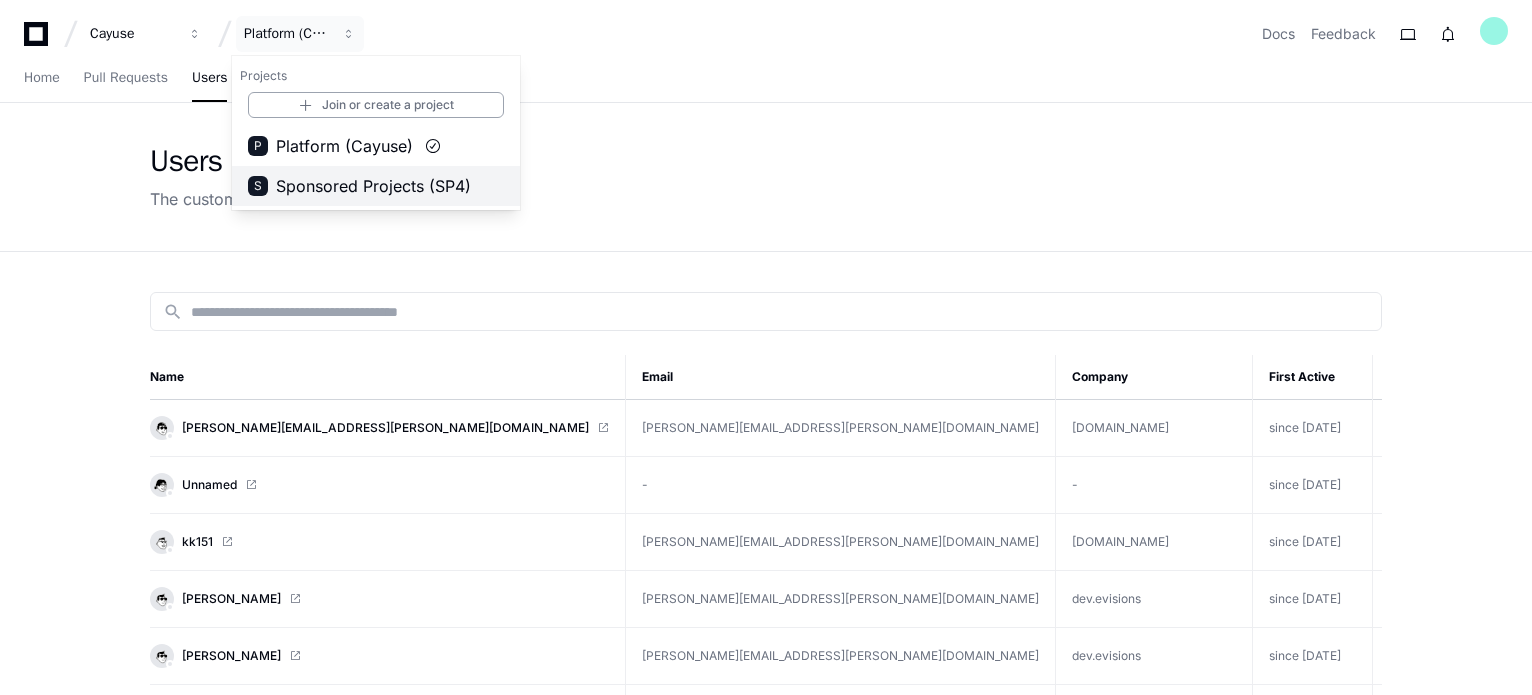 click on "Sponsored Projects (SP4)" at bounding box center [373, 186] 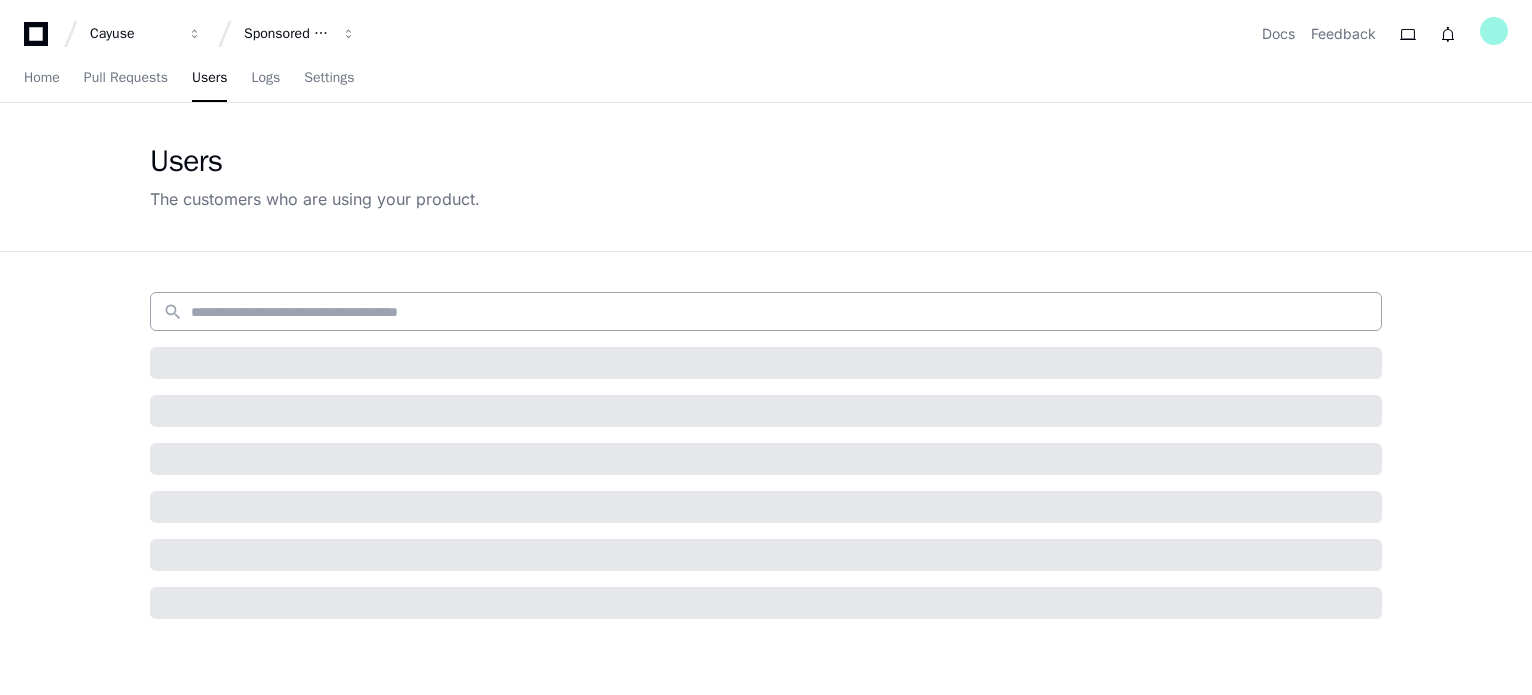 click at bounding box center [780, 312] 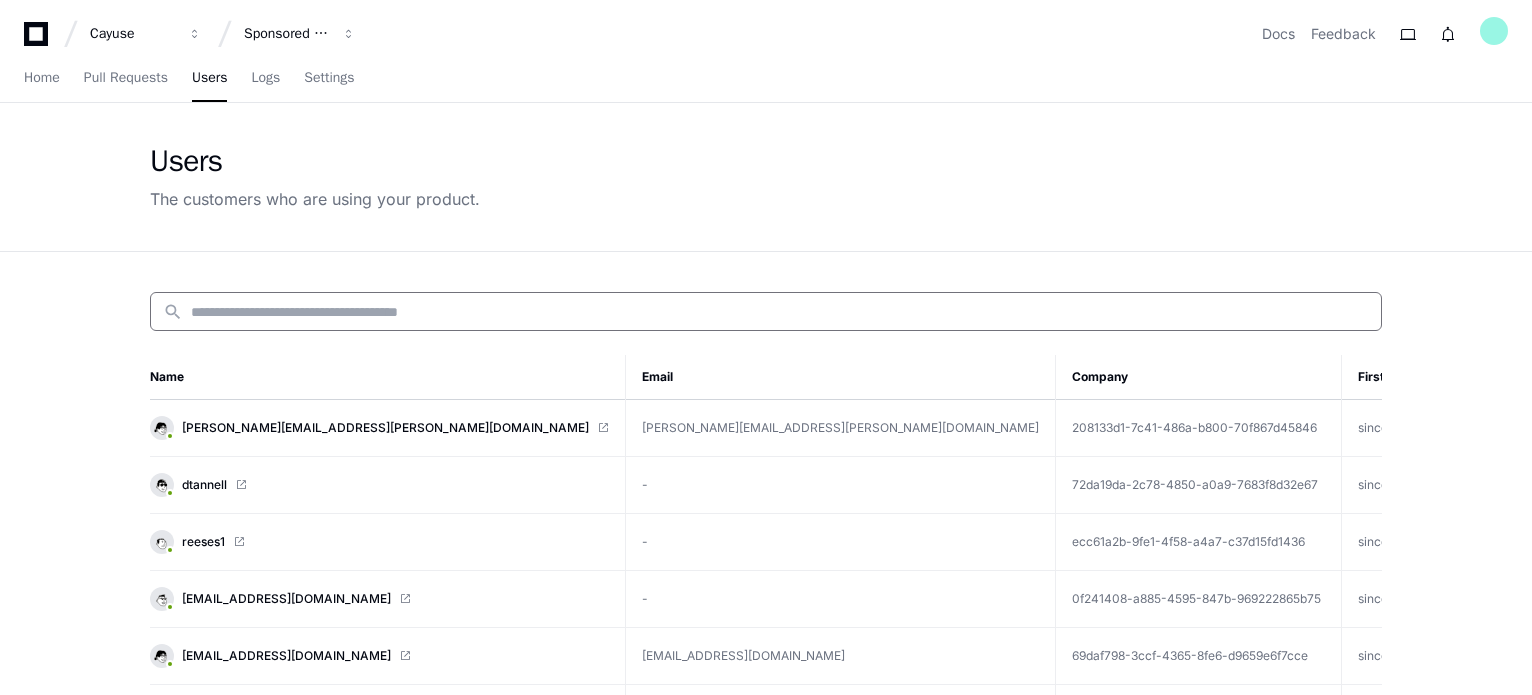 click at bounding box center [780, 312] 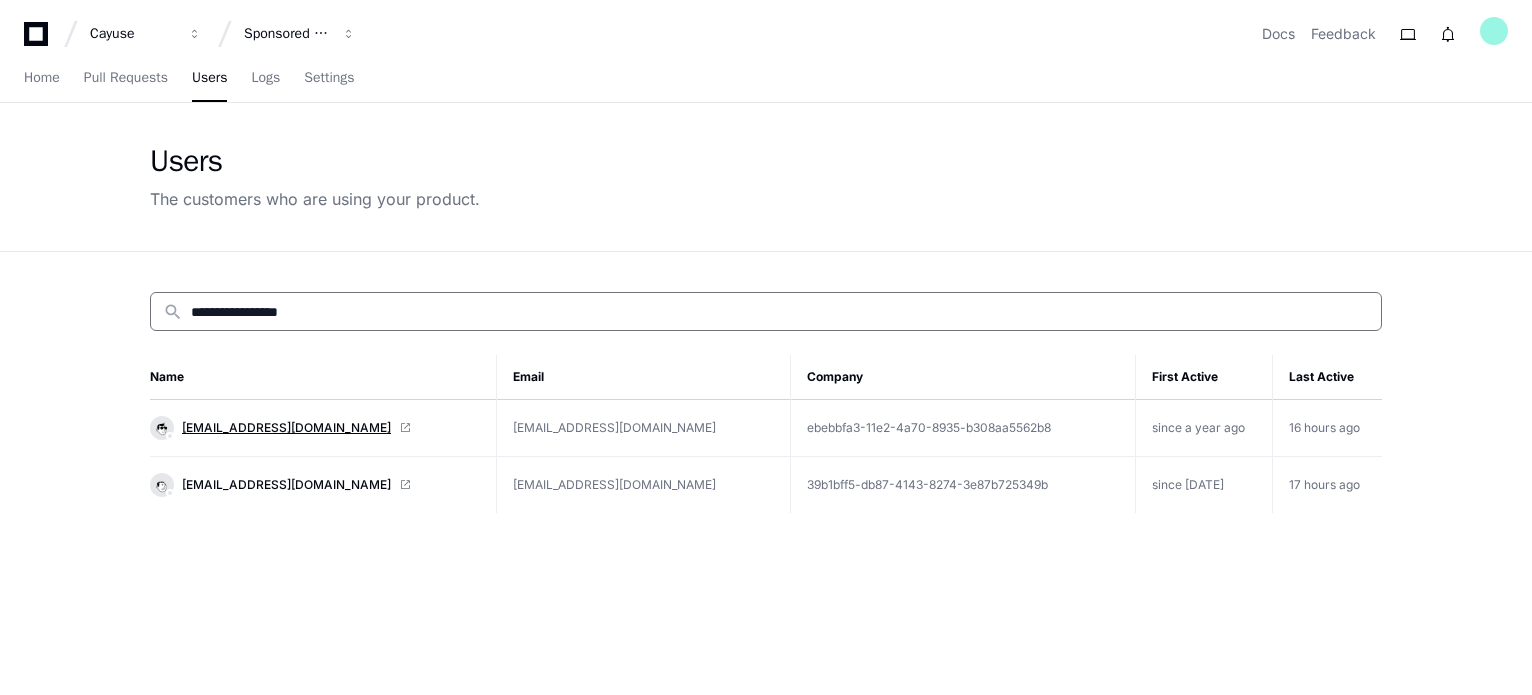 type on "**********" 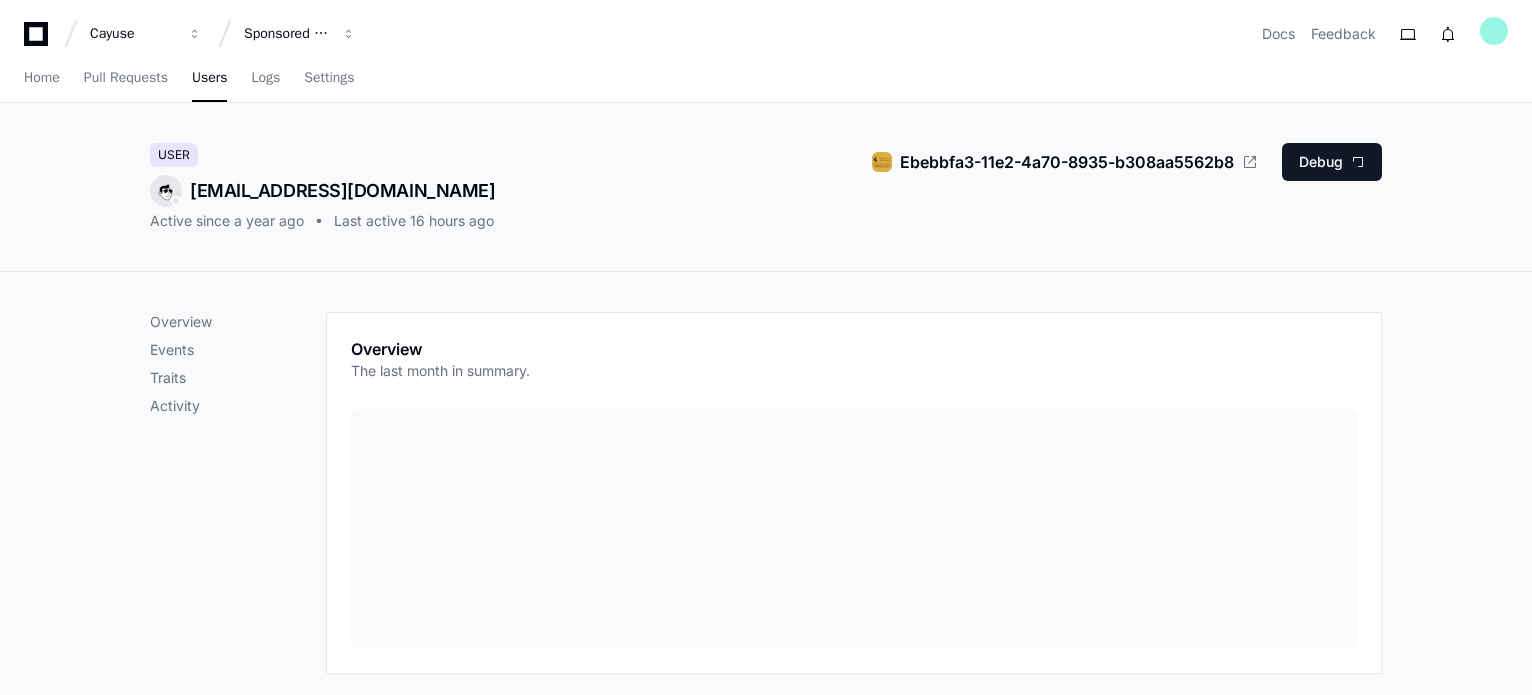 scroll, scrollTop: 0, scrollLeft: 0, axis: both 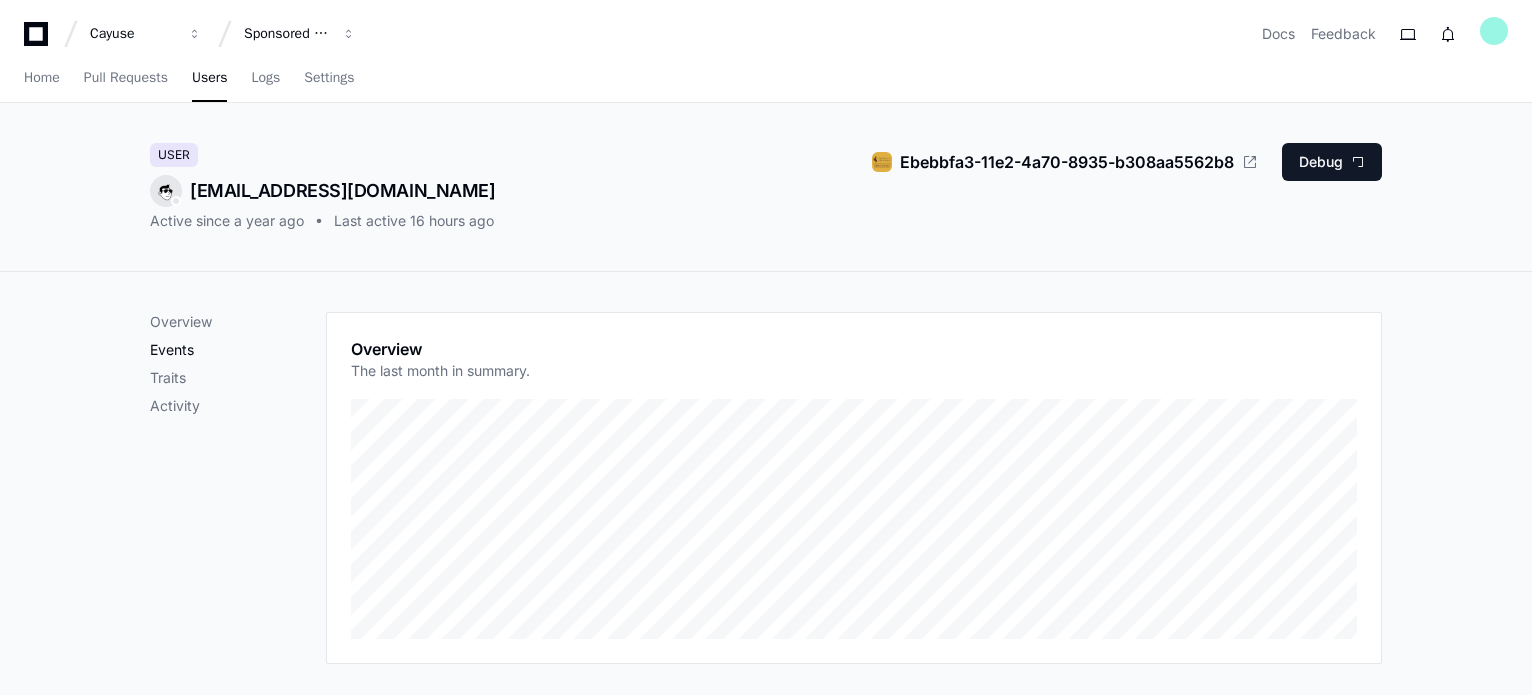 click on "Events" 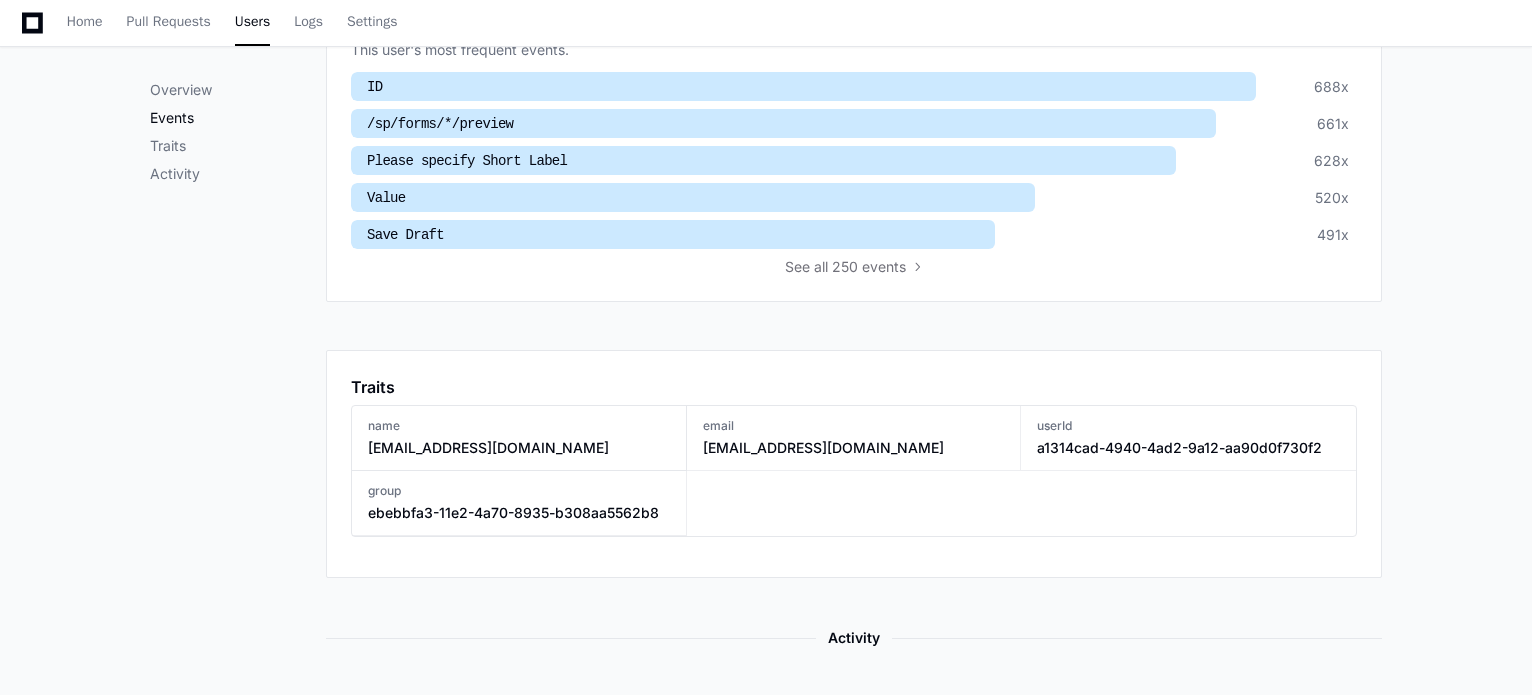 scroll, scrollTop: 736, scrollLeft: 0, axis: vertical 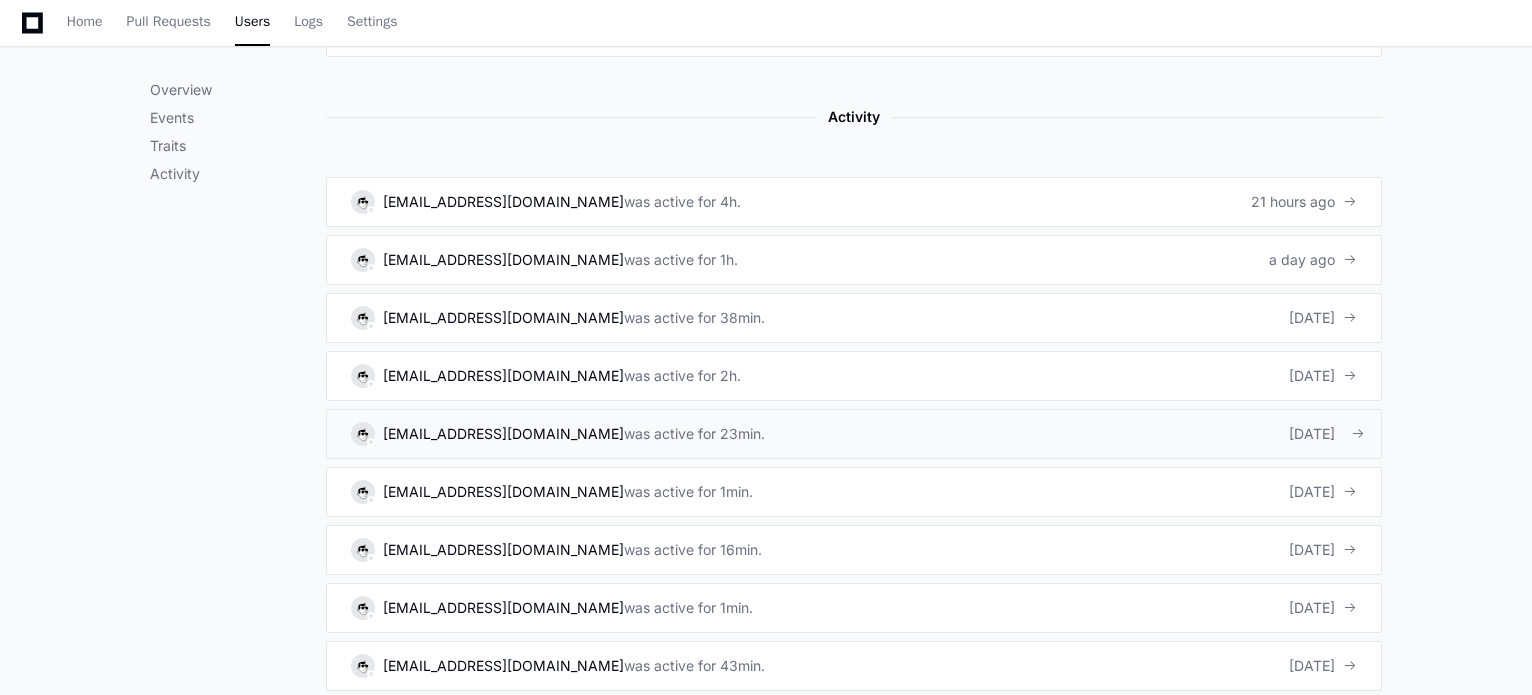 click on "was active for 23min." 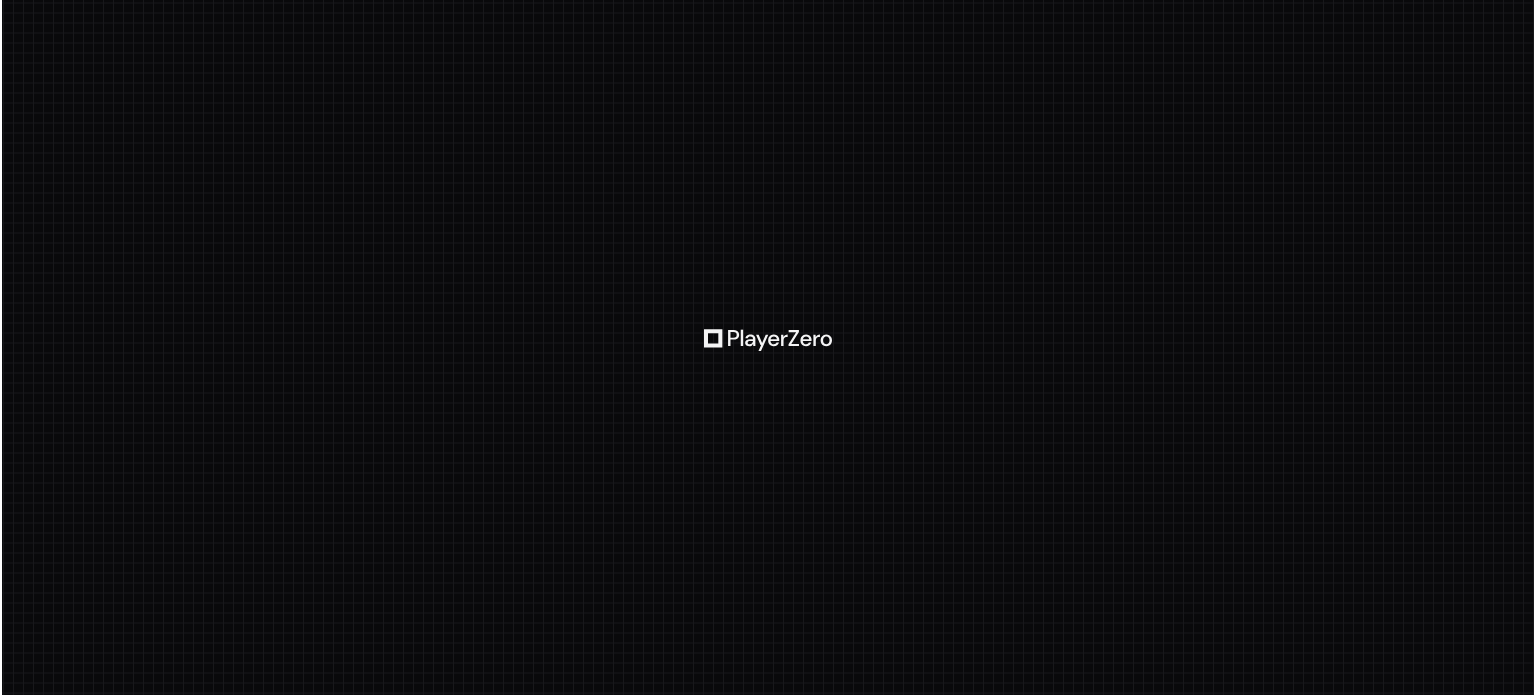 scroll, scrollTop: 0, scrollLeft: 0, axis: both 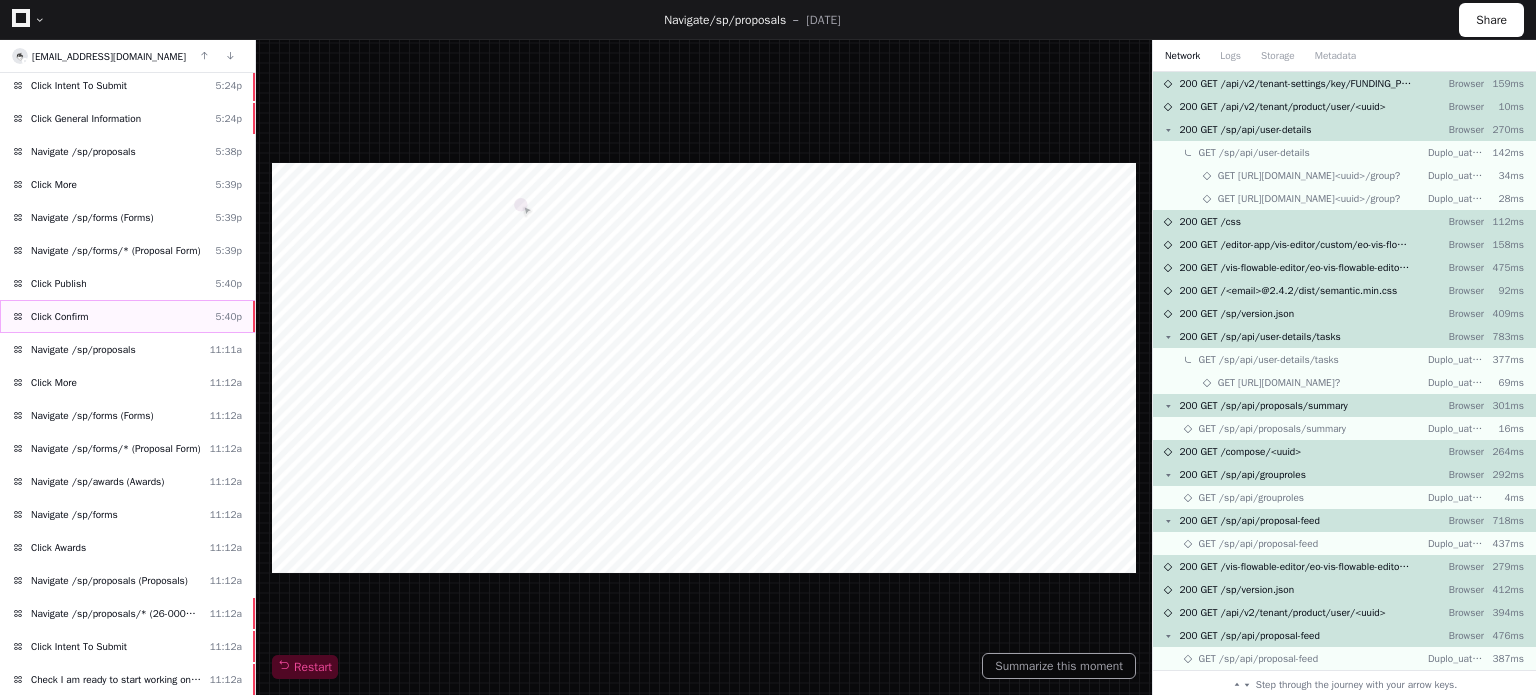 click on "Click Confirm  5:40p" 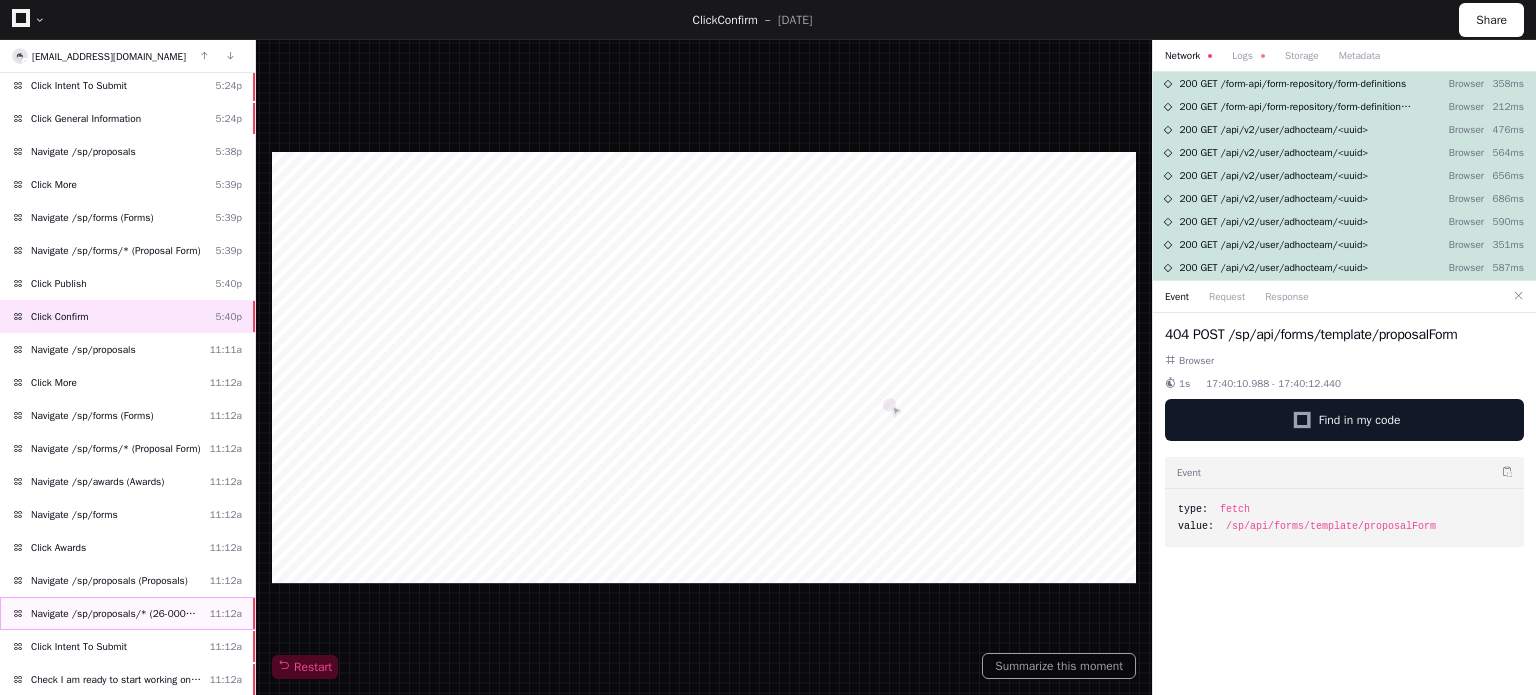 click on "Navigate /sp/proposals/* (26-0006-P0001)" 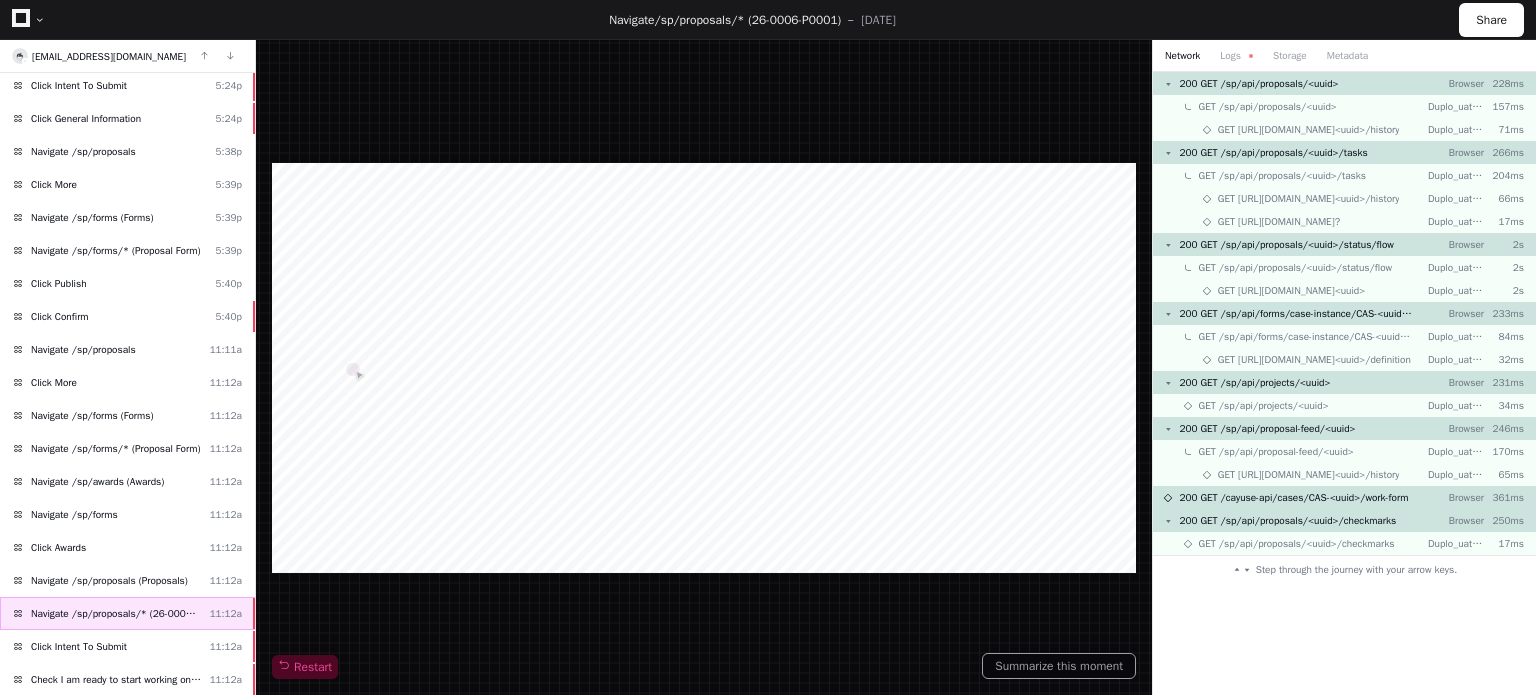 click on "Navigate /sp/proposals/* (26-0006-P0001)" 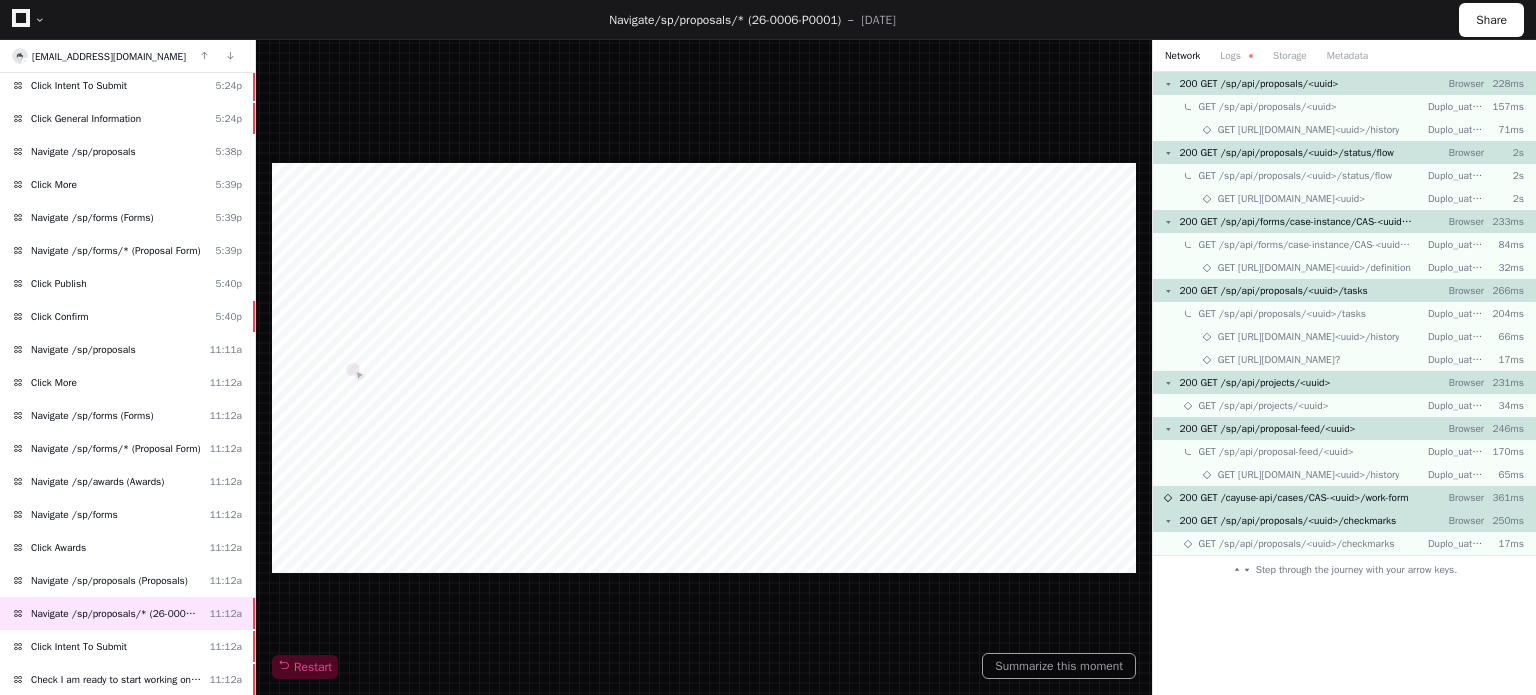 click 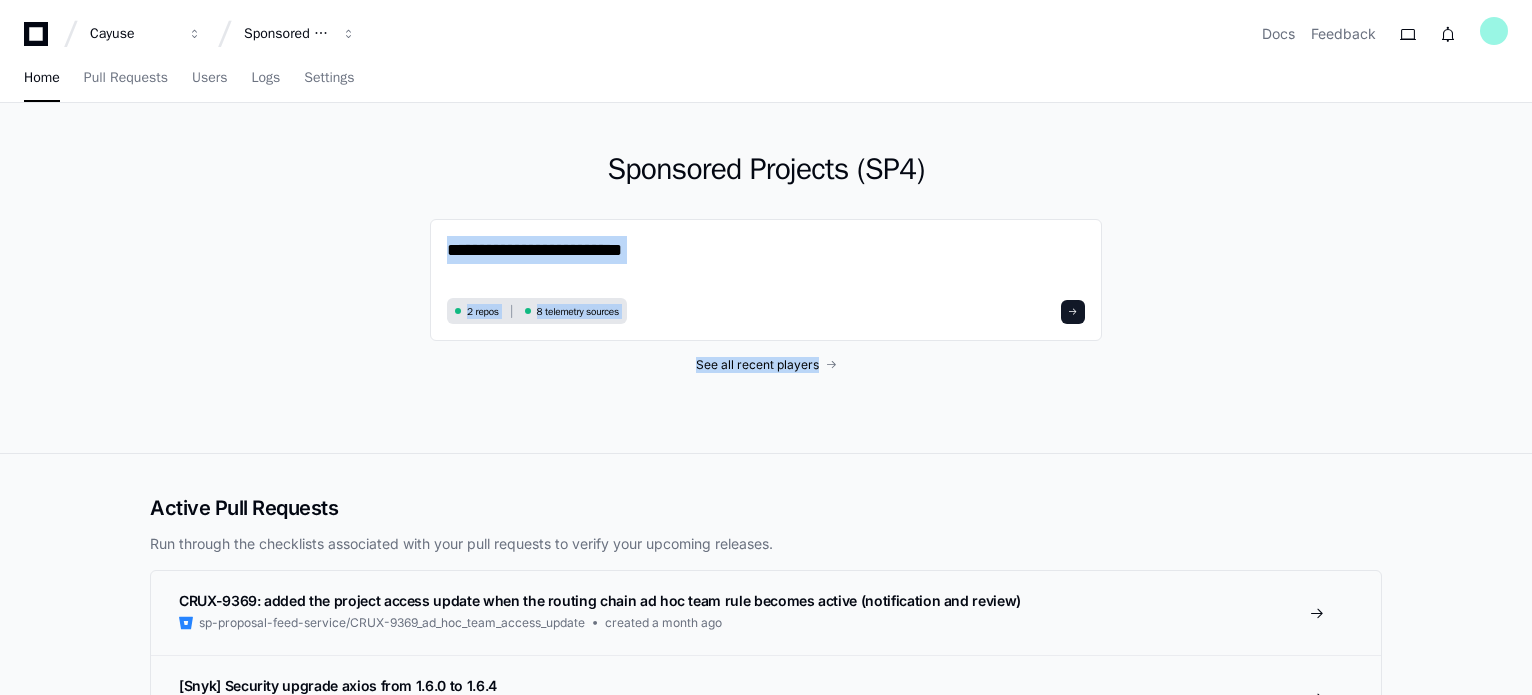 drag, startPoint x: 1400, startPoint y: 263, endPoint x: 1384, endPoint y: 422, distance: 159.80301 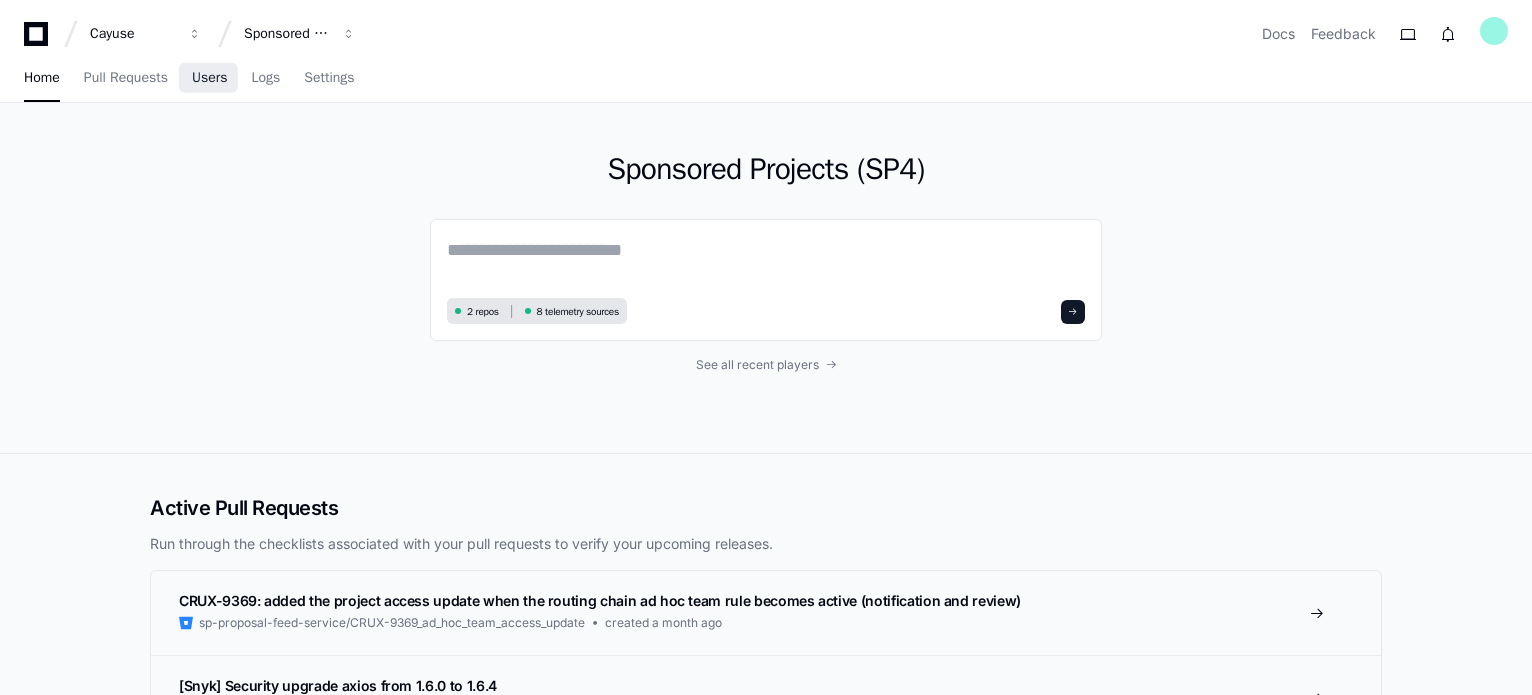 click on "Users" at bounding box center [210, 78] 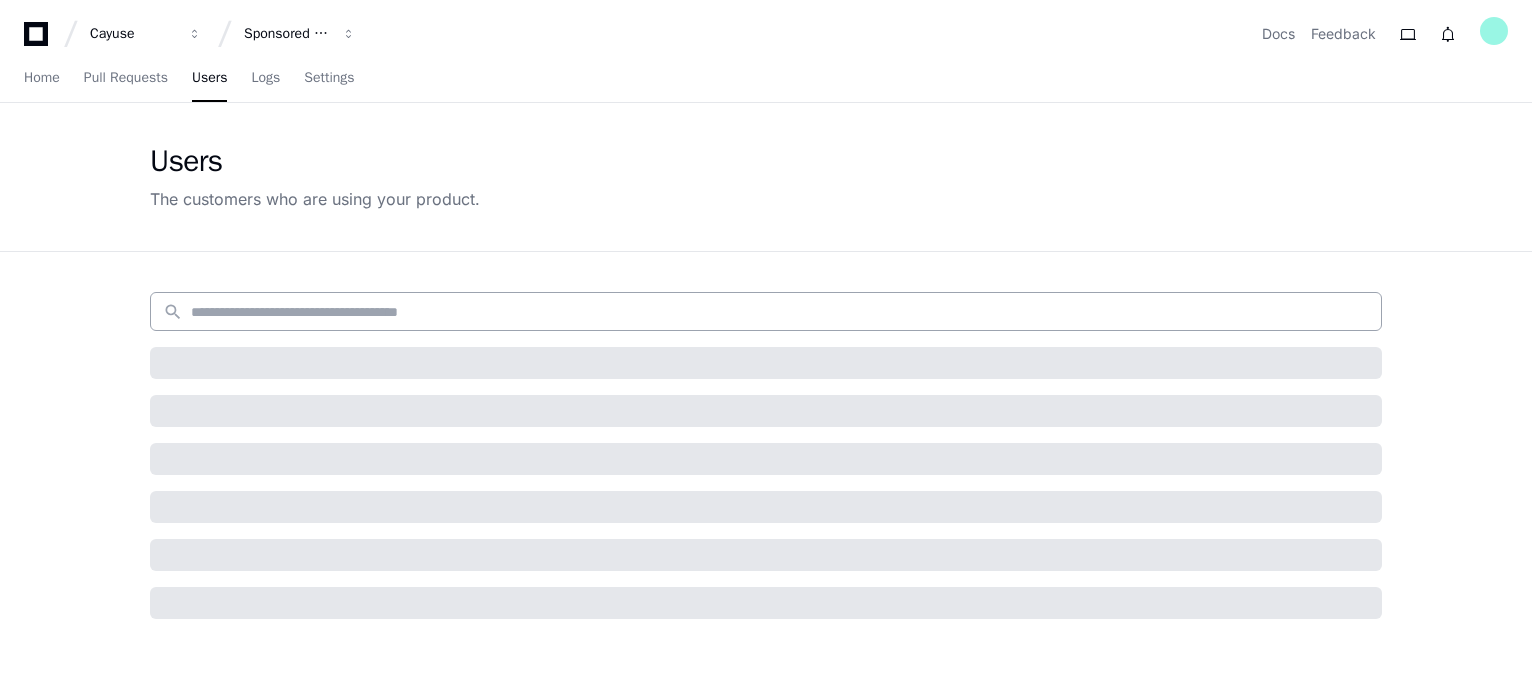 click at bounding box center [780, 312] 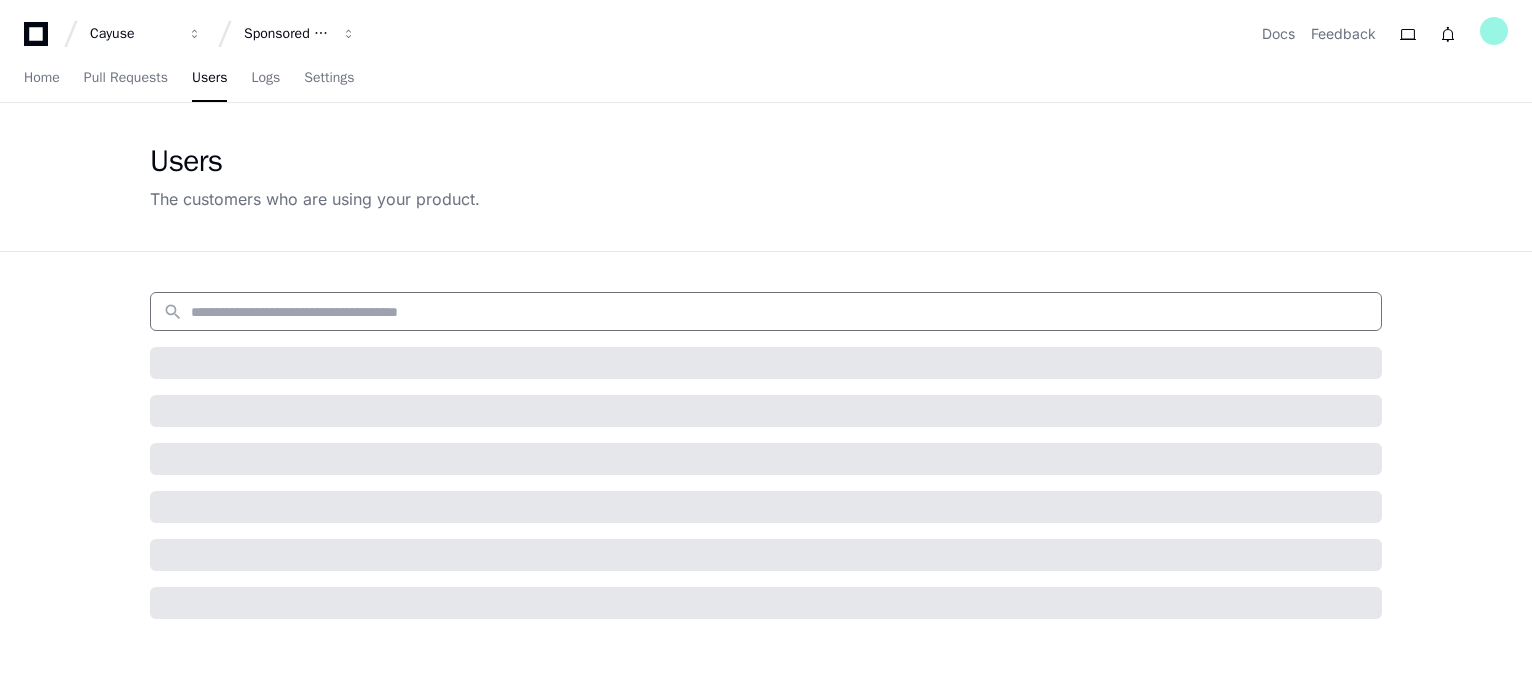 paste on "**********" 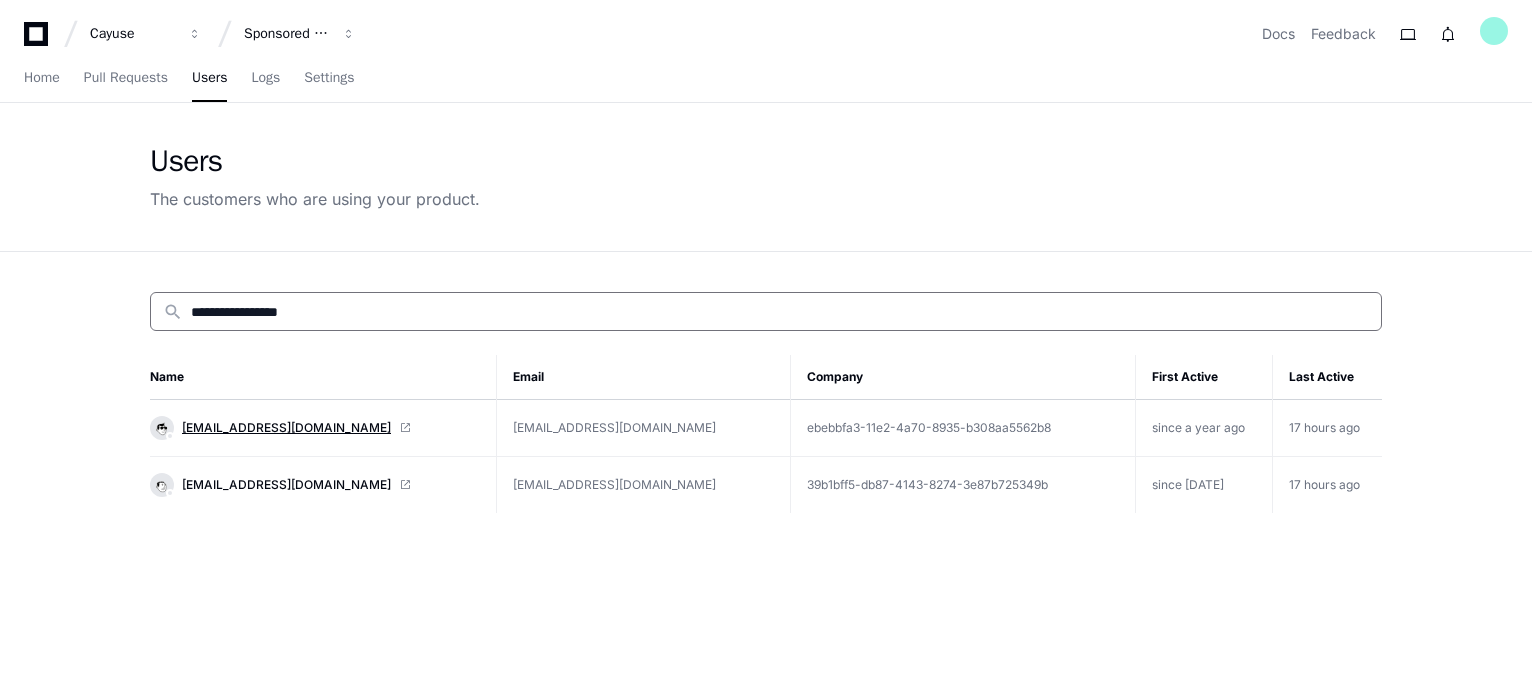 type on "**********" 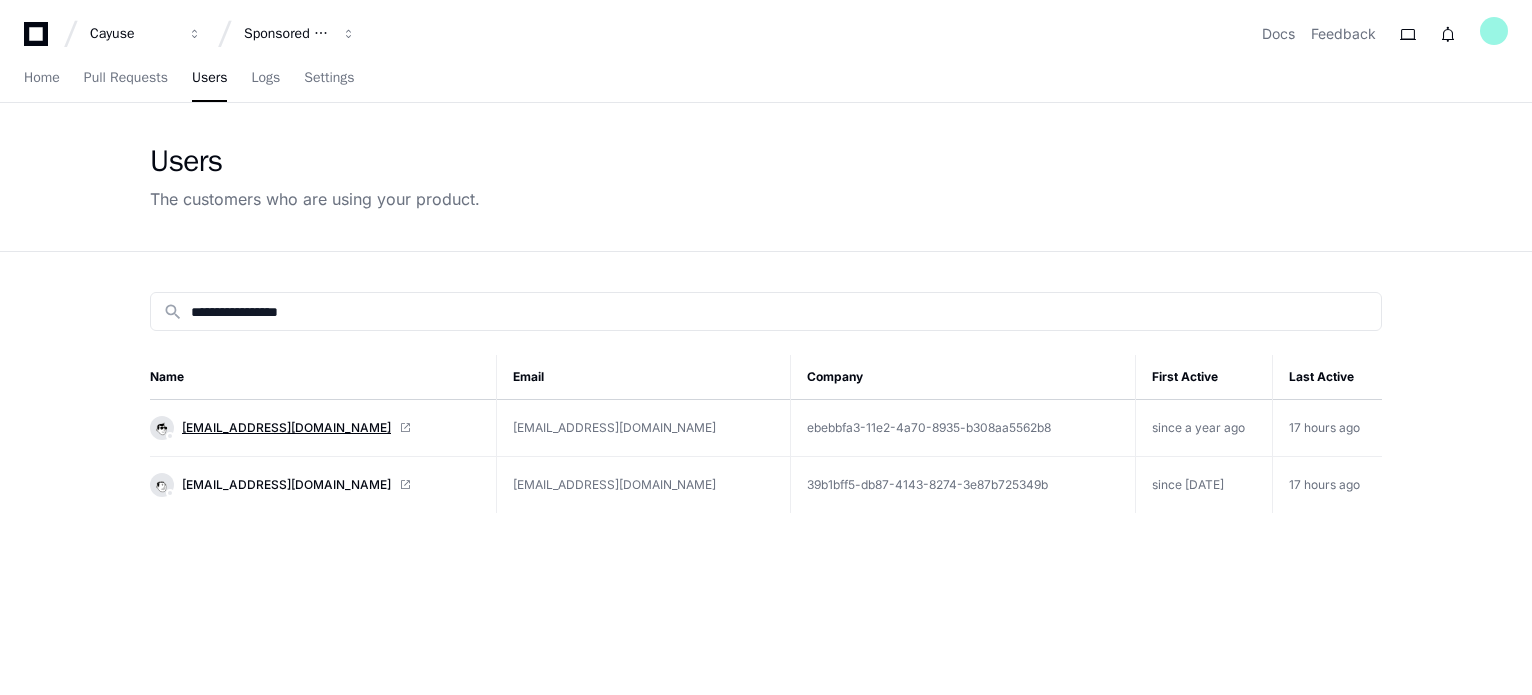 click on "[EMAIL_ADDRESS][DOMAIN_NAME]" 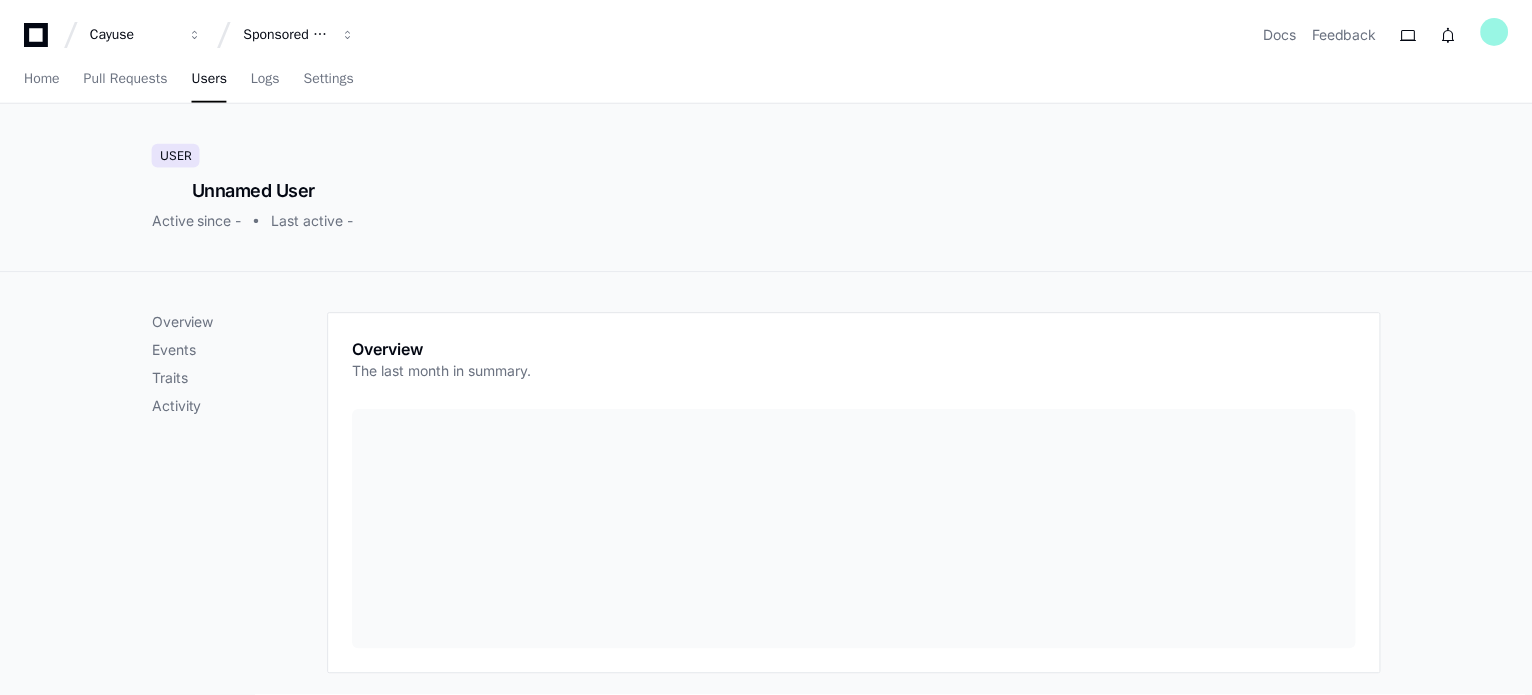 scroll, scrollTop: 0, scrollLeft: 0, axis: both 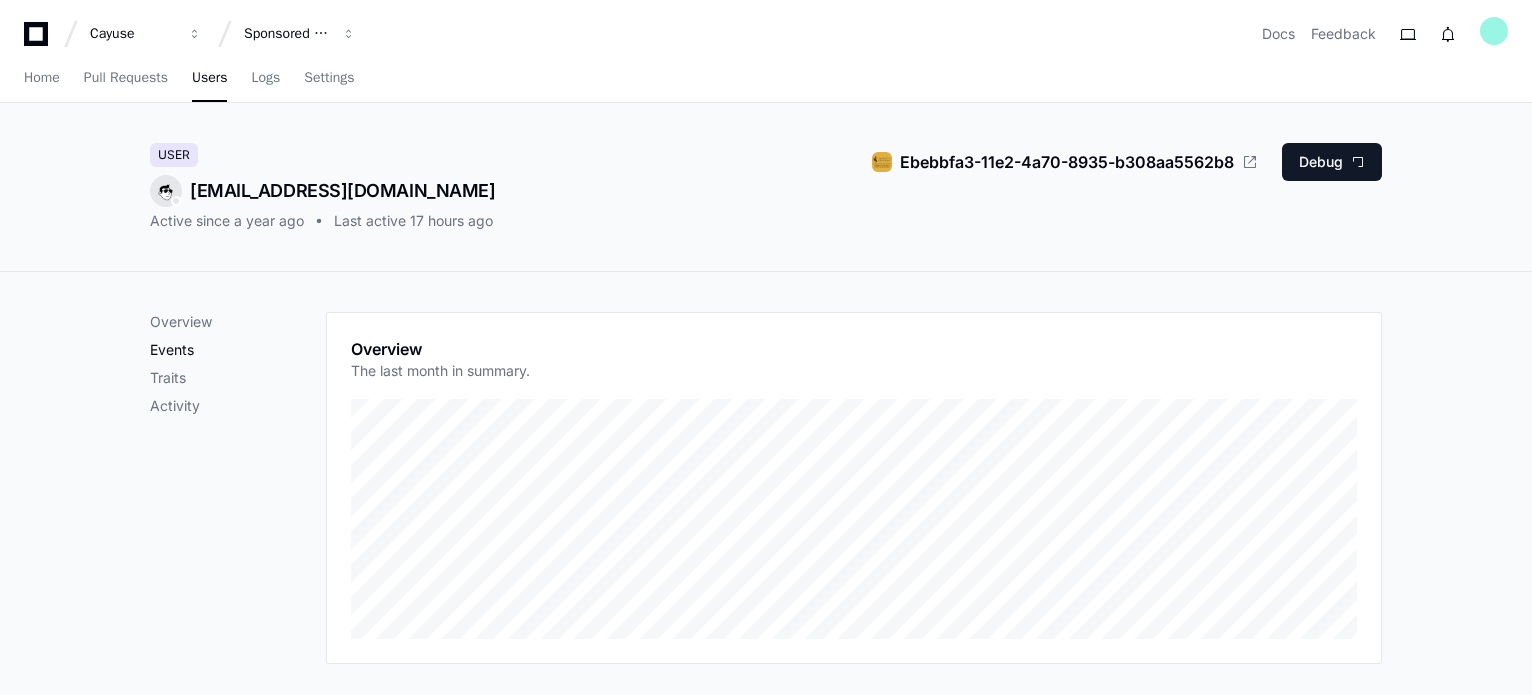 click on "Events" 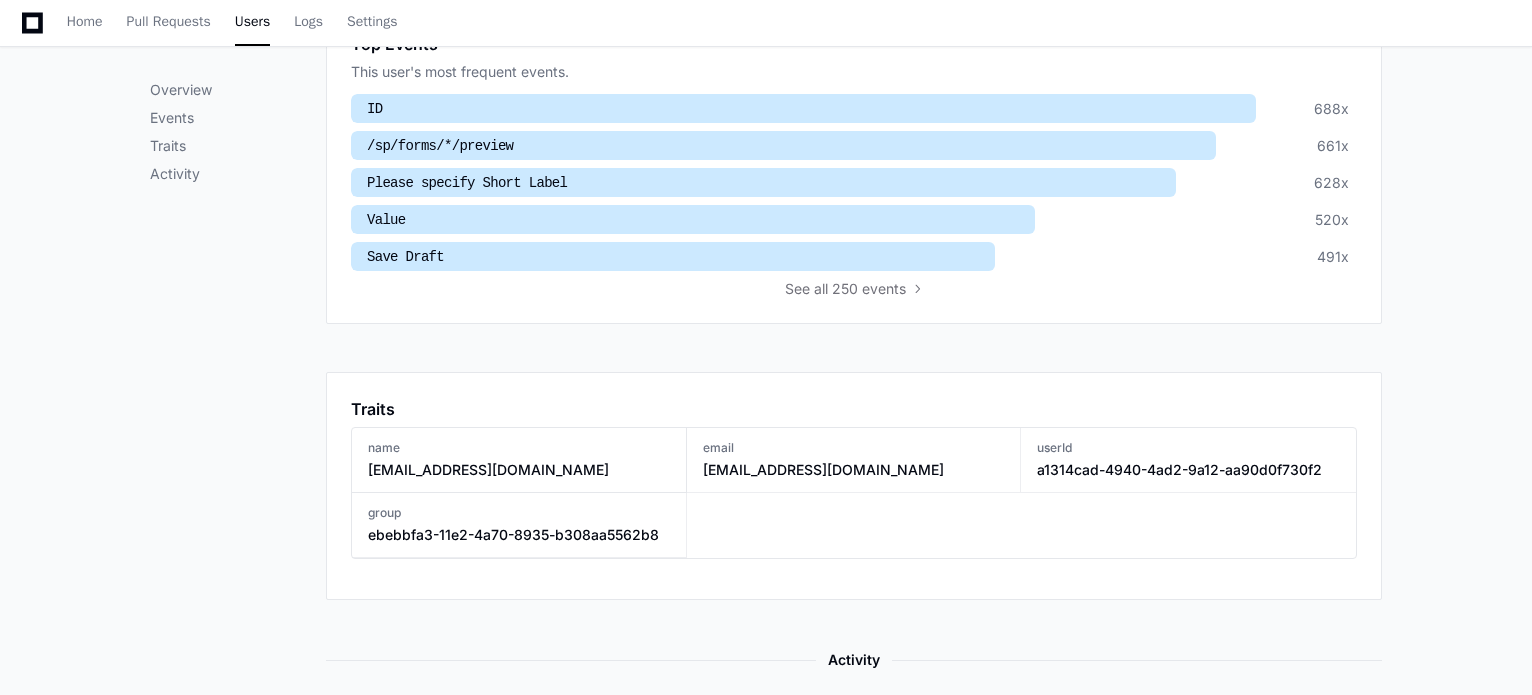 scroll, scrollTop: 736, scrollLeft: 0, axis: vertical 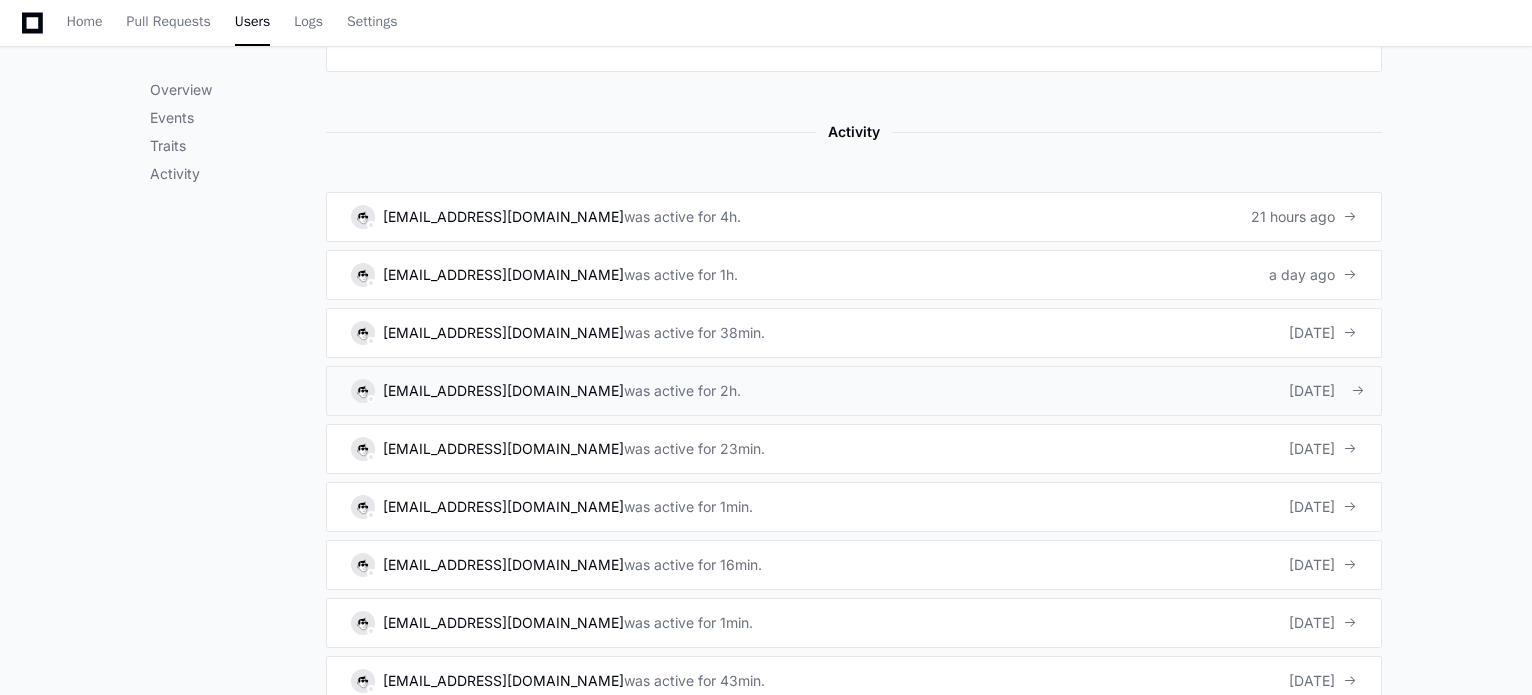 click on "was active for 2h." 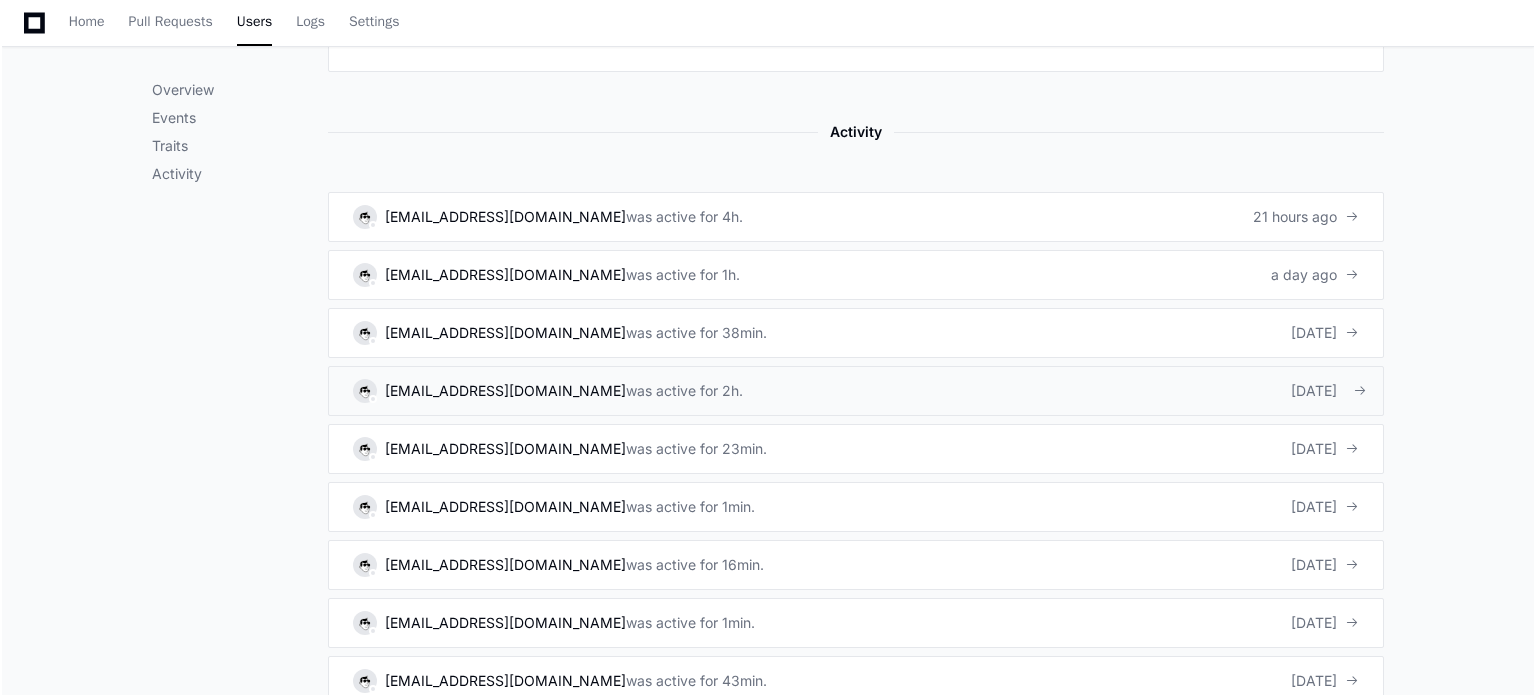 scroll, scrollTop: 0, scrollLeft: 0, axis: both 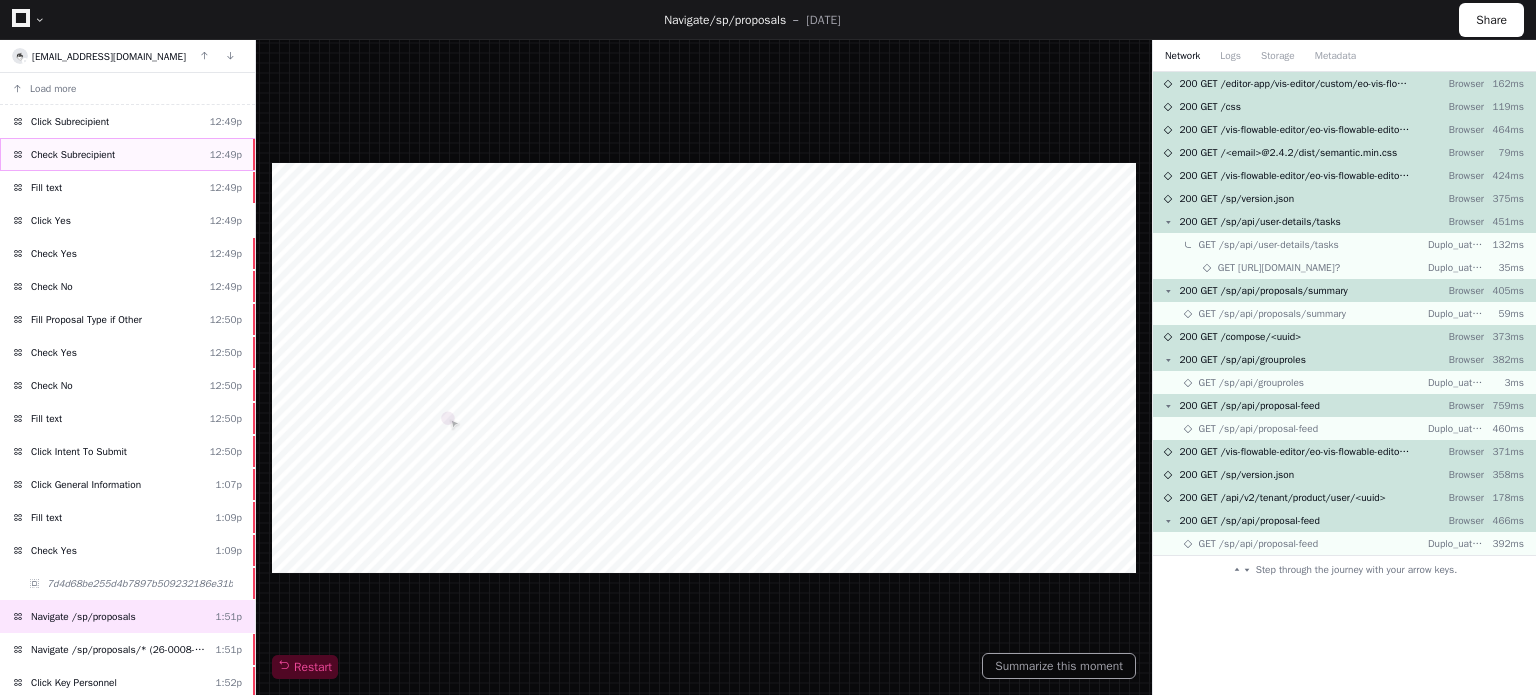 click on "Check Subrecipient  12:49p" 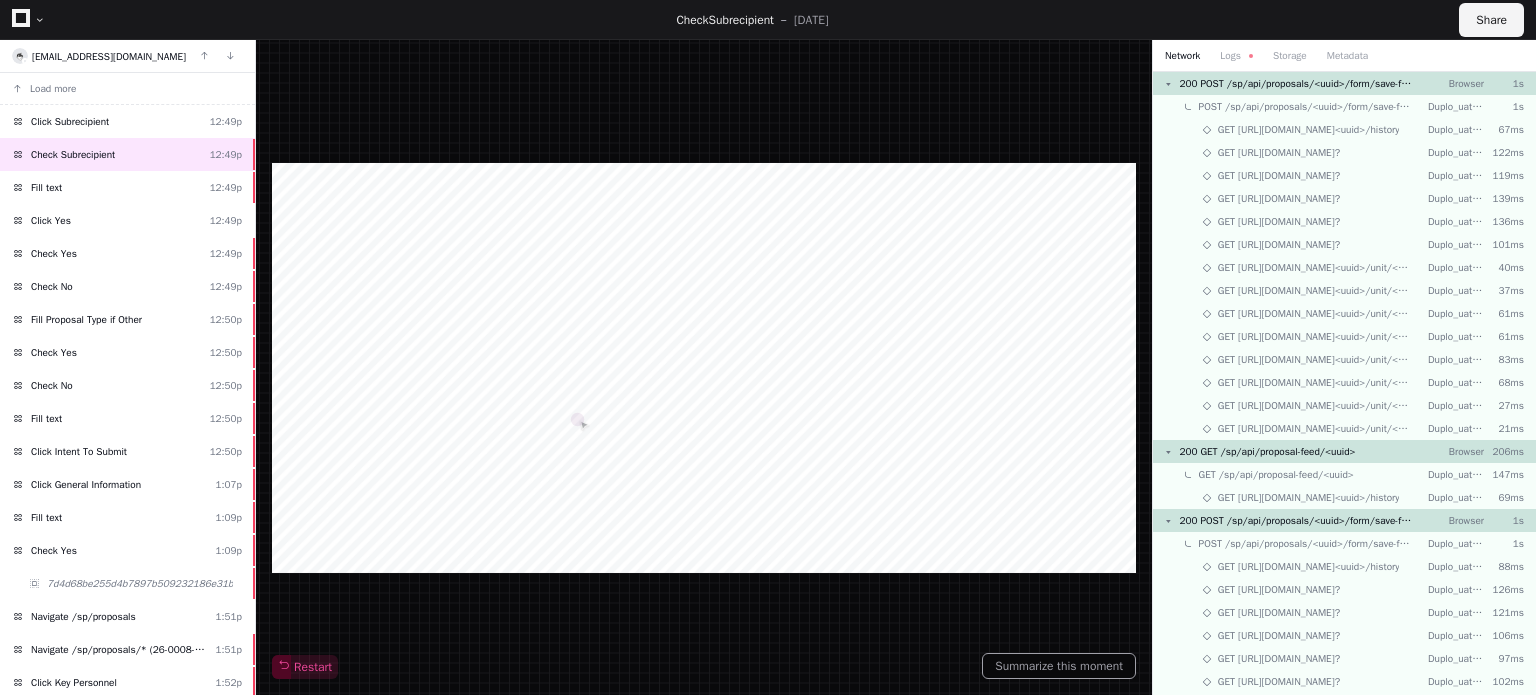 click on "Share" 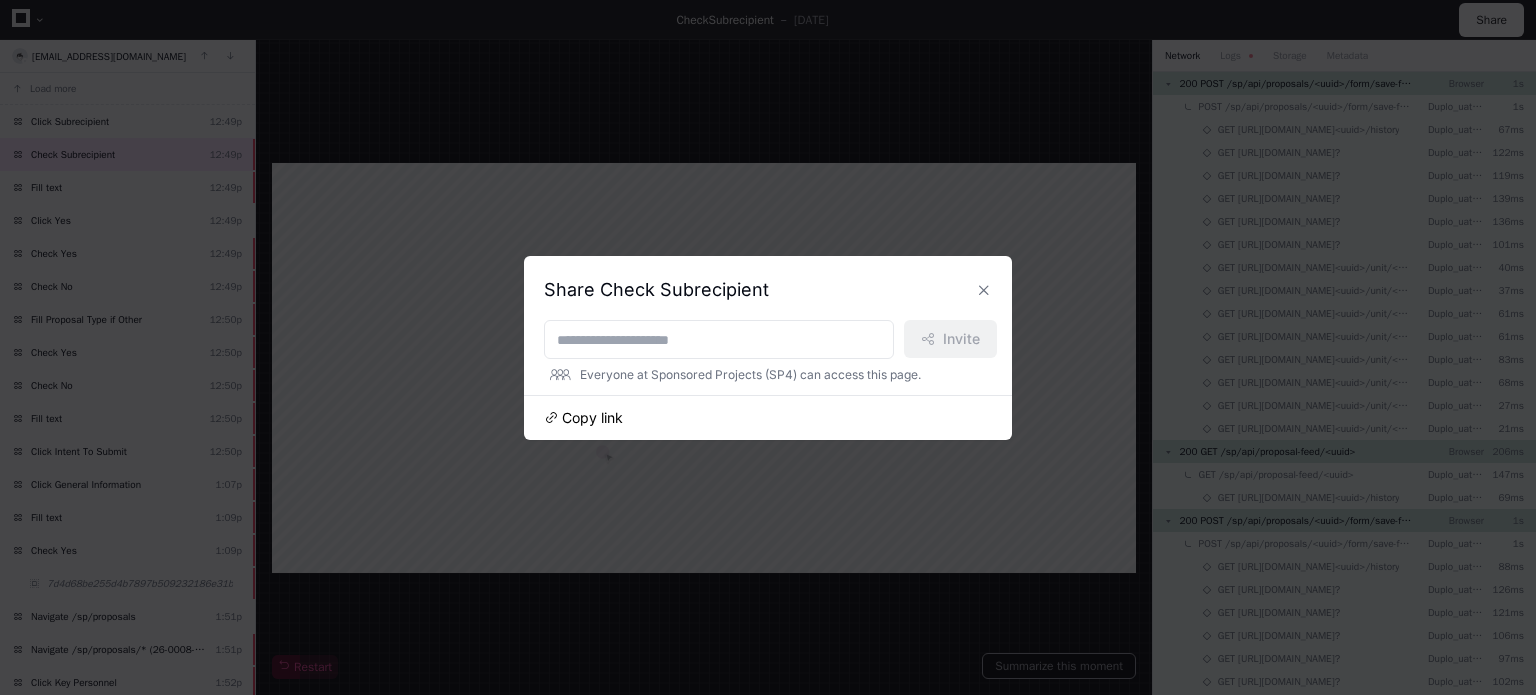 click on "Copy link" at bounding box center (592, 418) 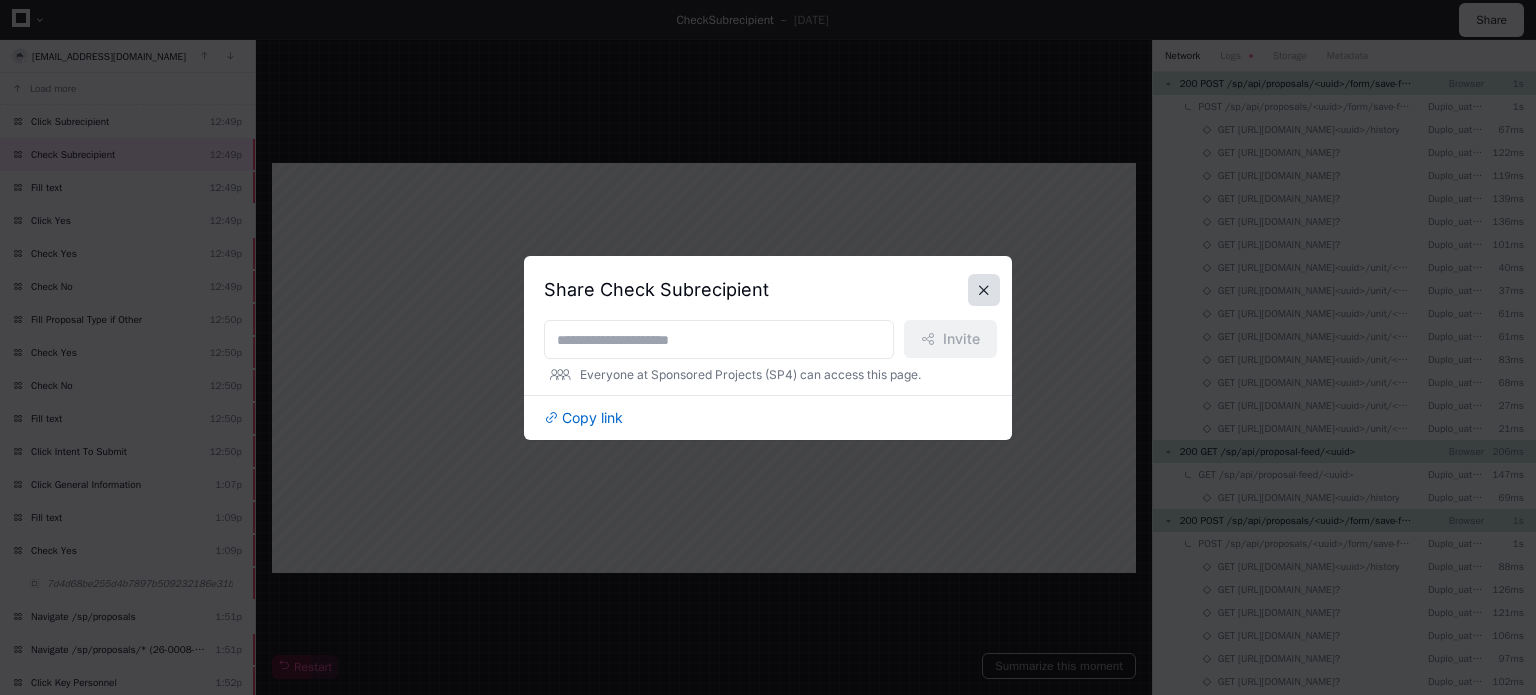 click at bounding box center [984, 290] 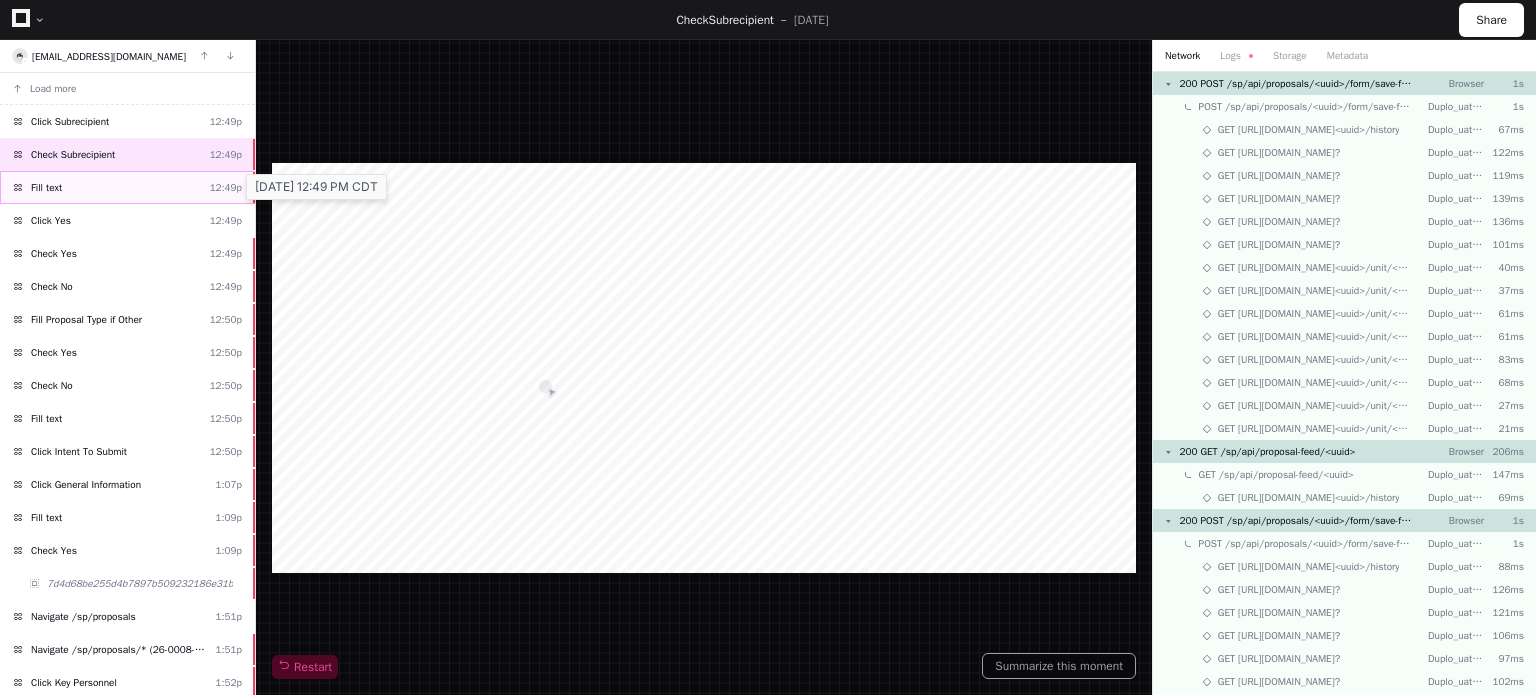 click on "12:49p" 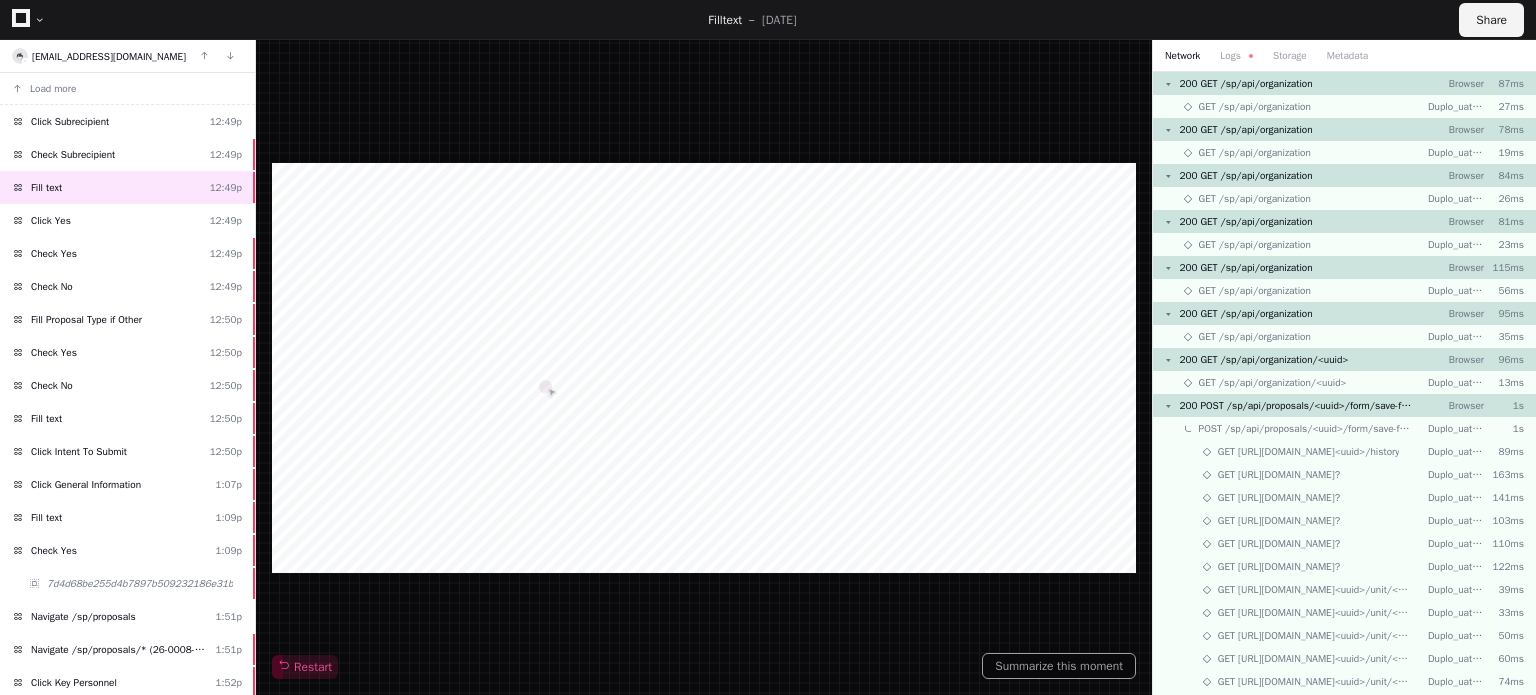 click on "Share" 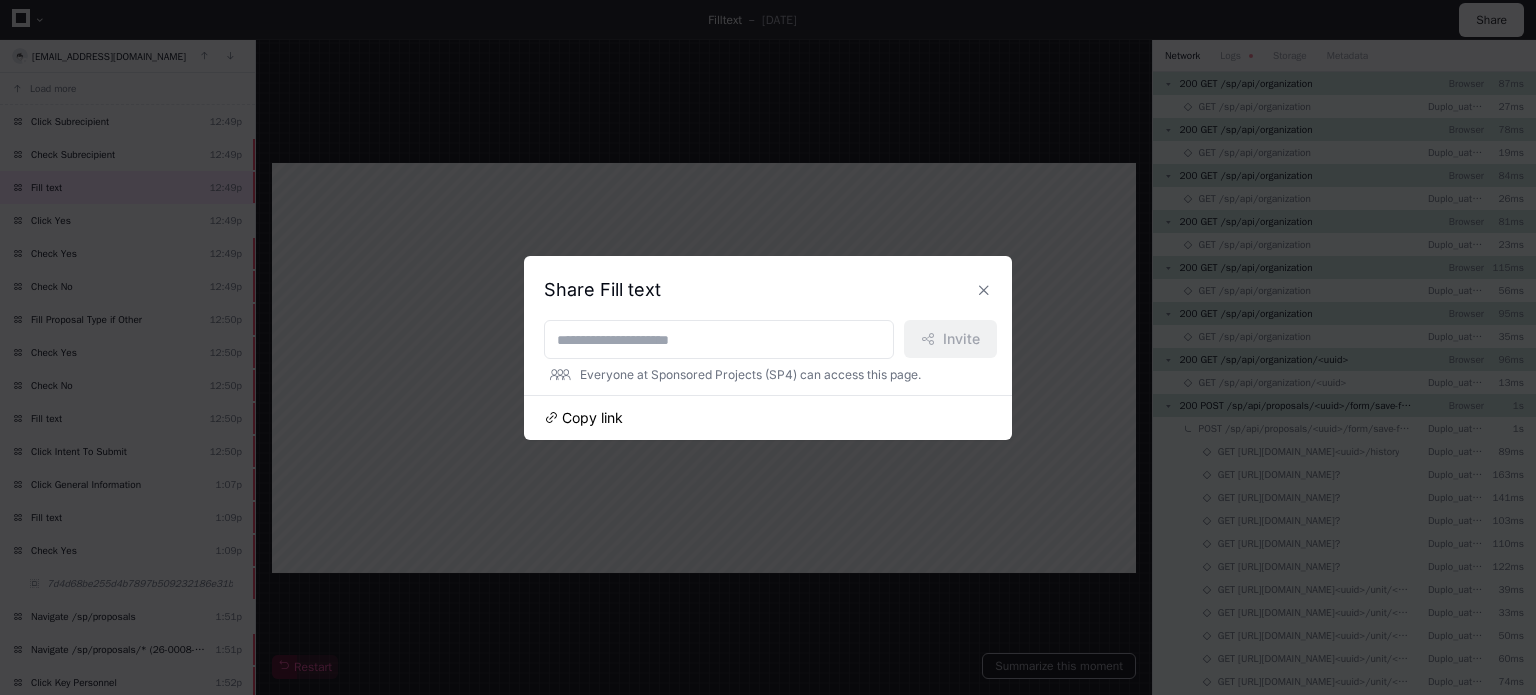 click on "Copy link" at bounding box center [592, 418] 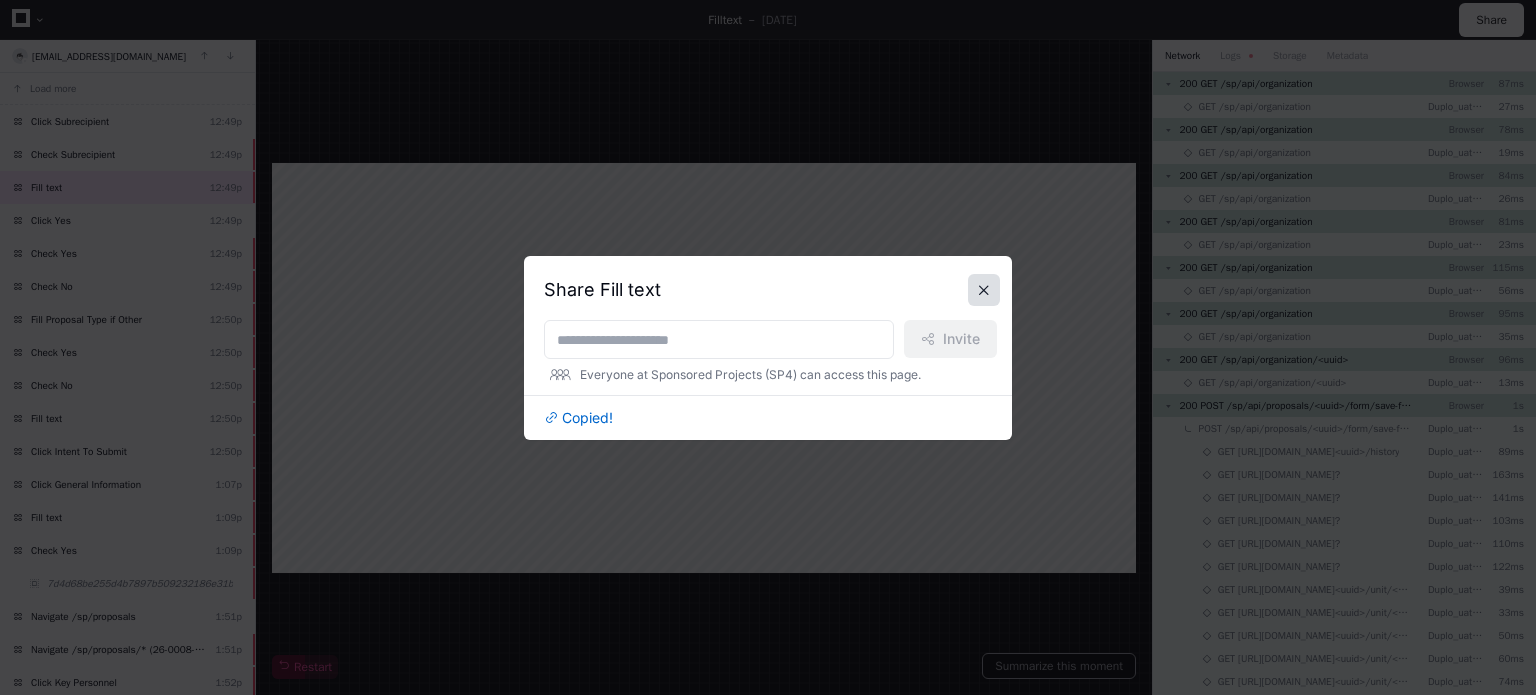 click at bounding box center (984, 290) 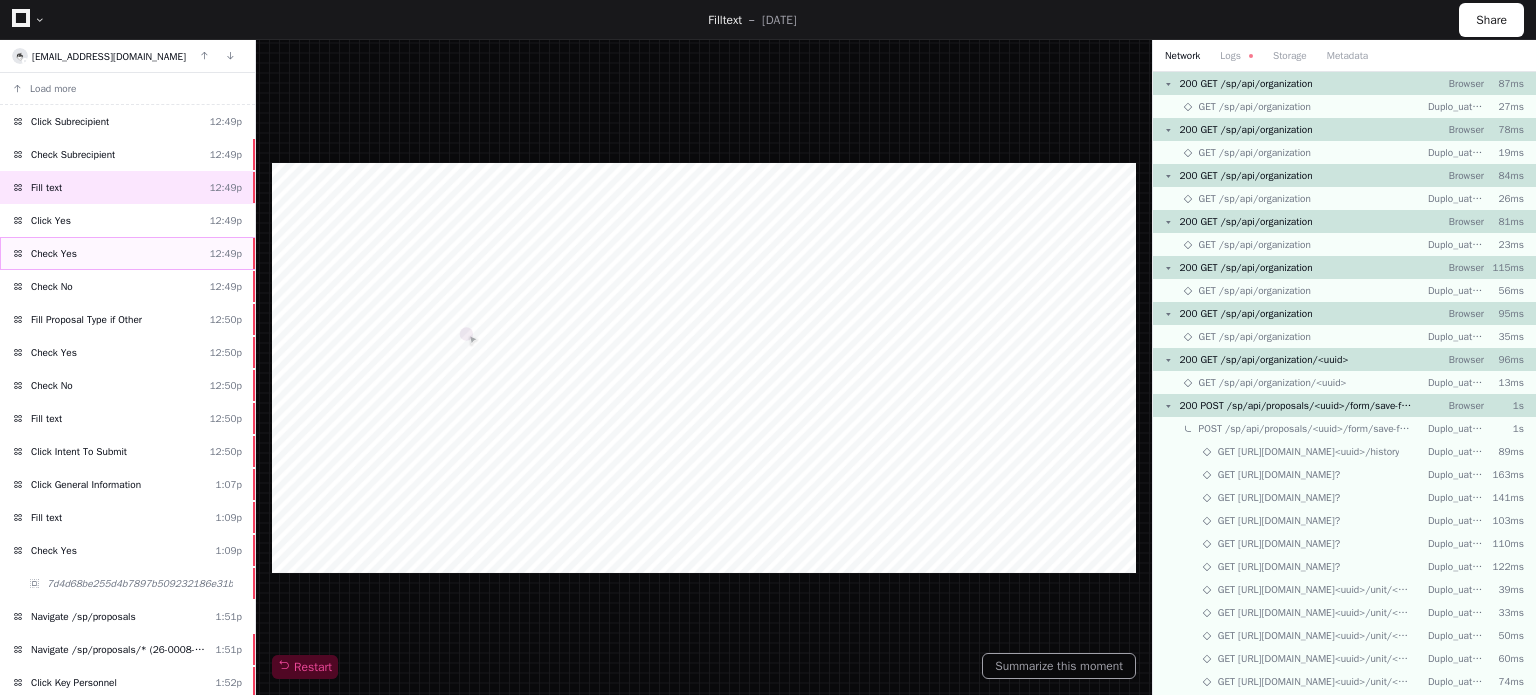 click on "Check Yes  12:49p" 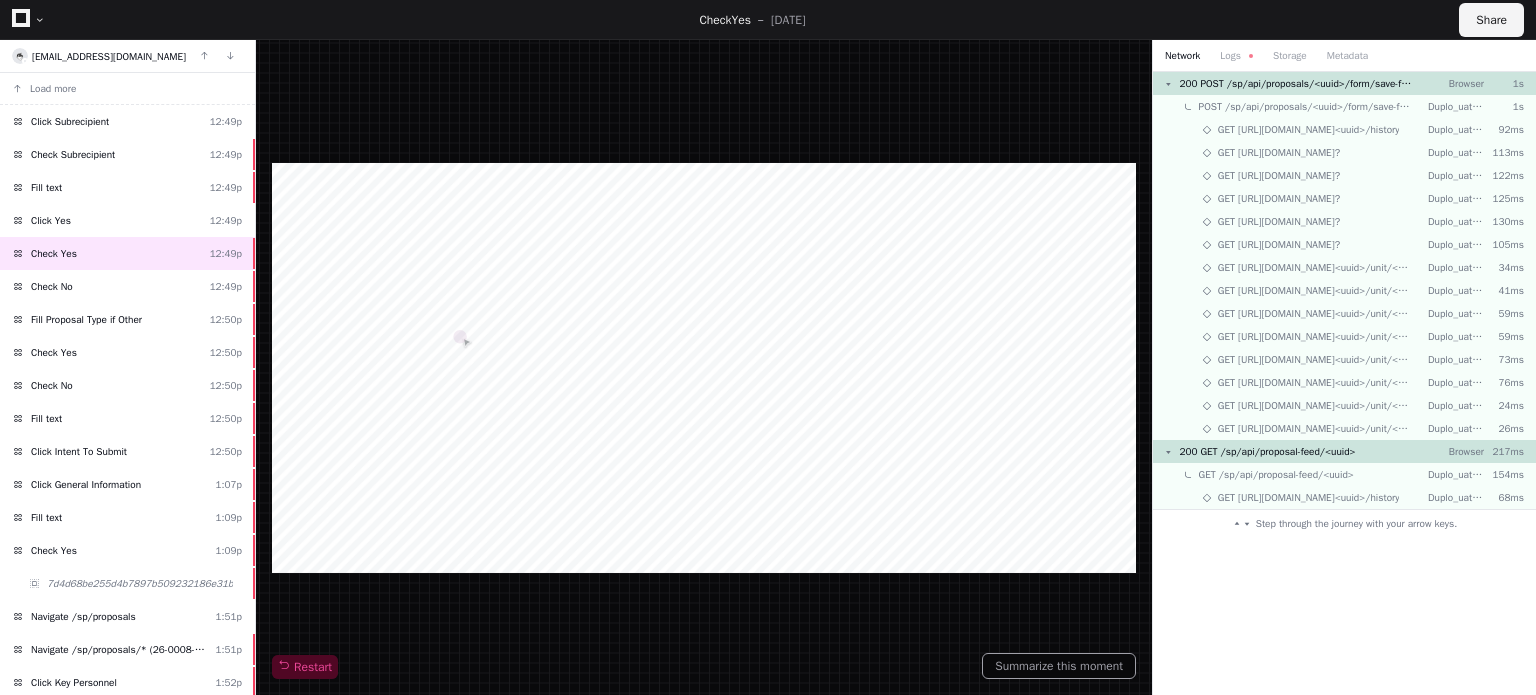 click on "Share" 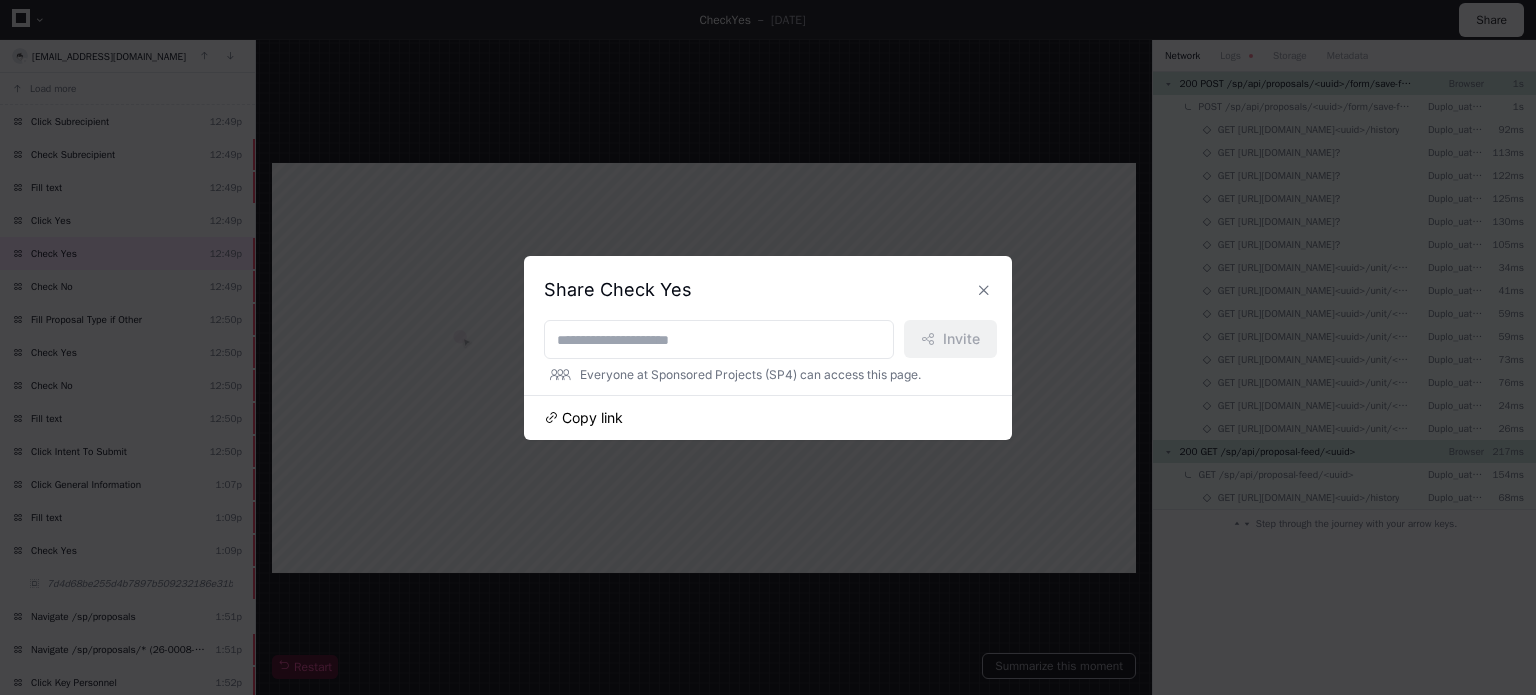 click on "Copy link" at bounding box center [592, 418] 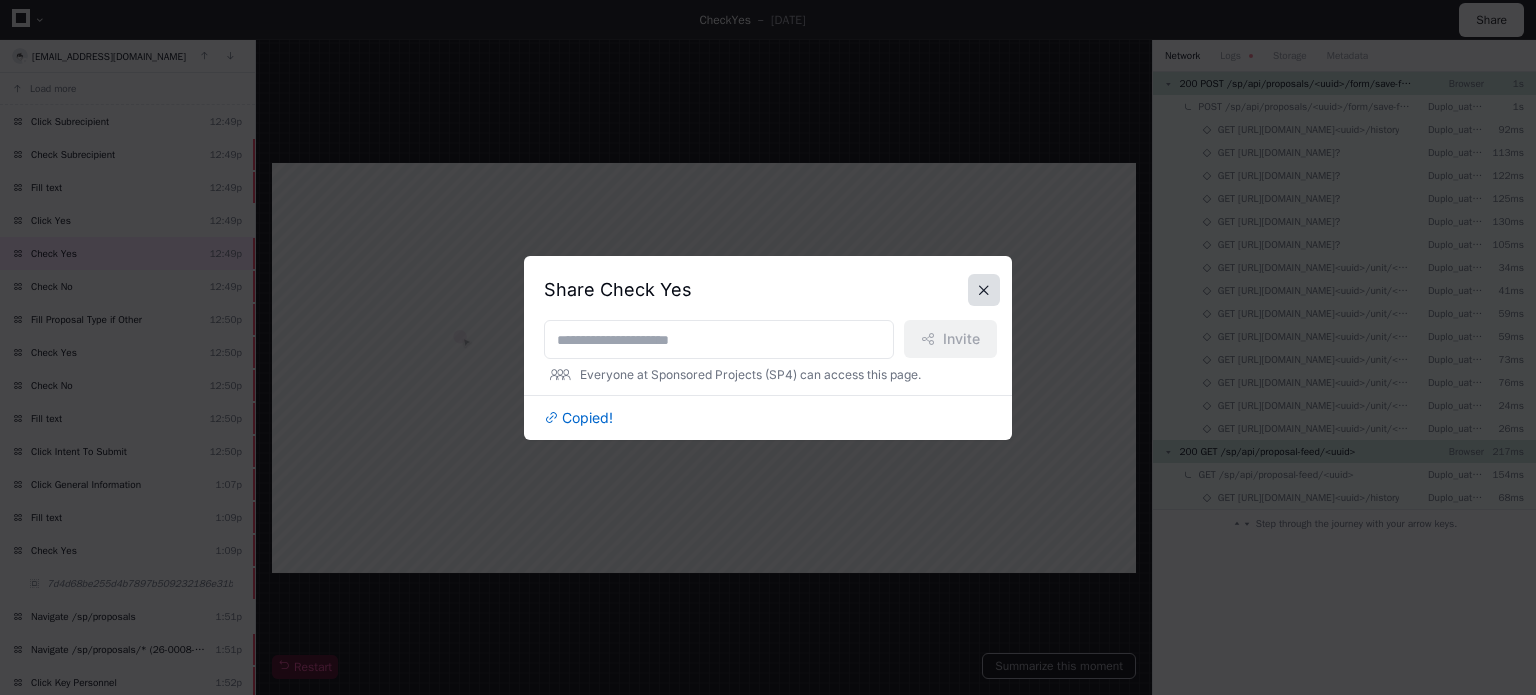 click at bounding box center (984, 290) 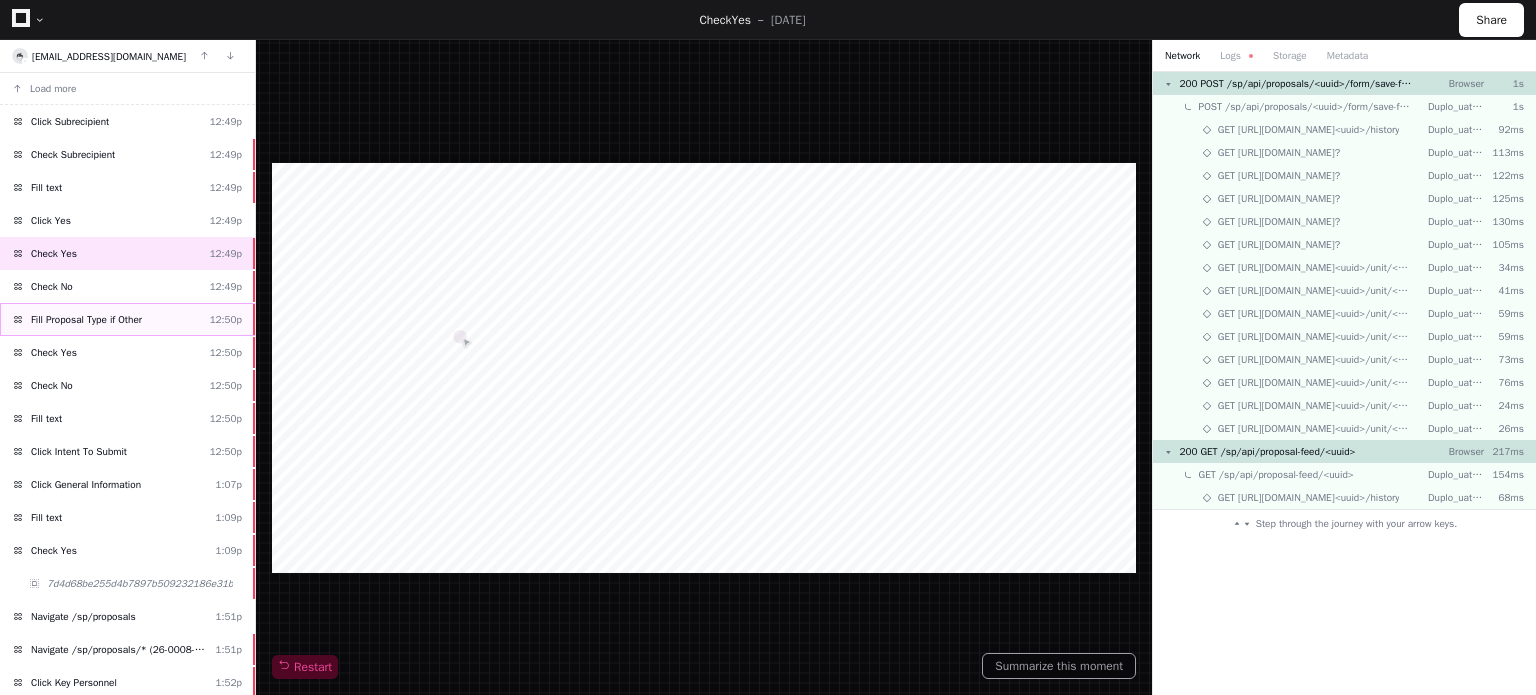 click on "Fill Proposal Type if Other" 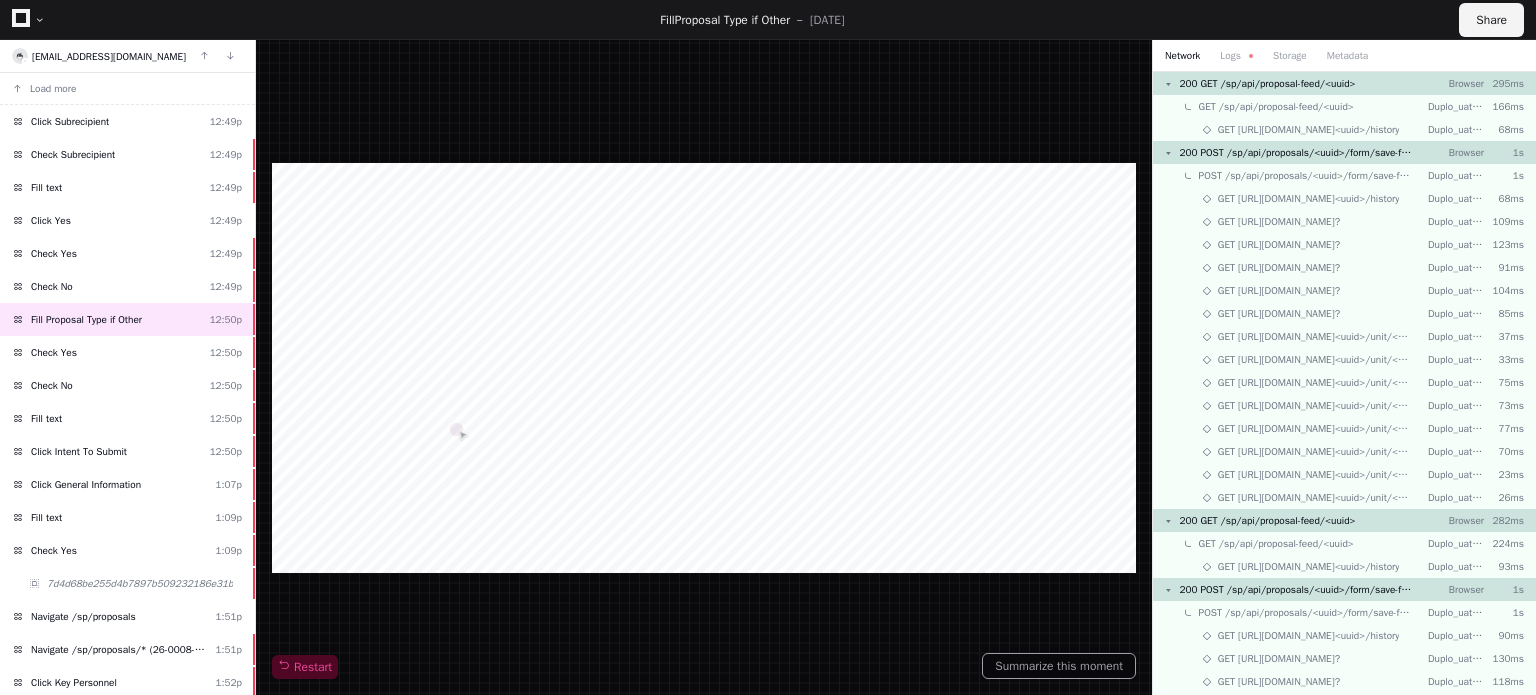 click on "Share" 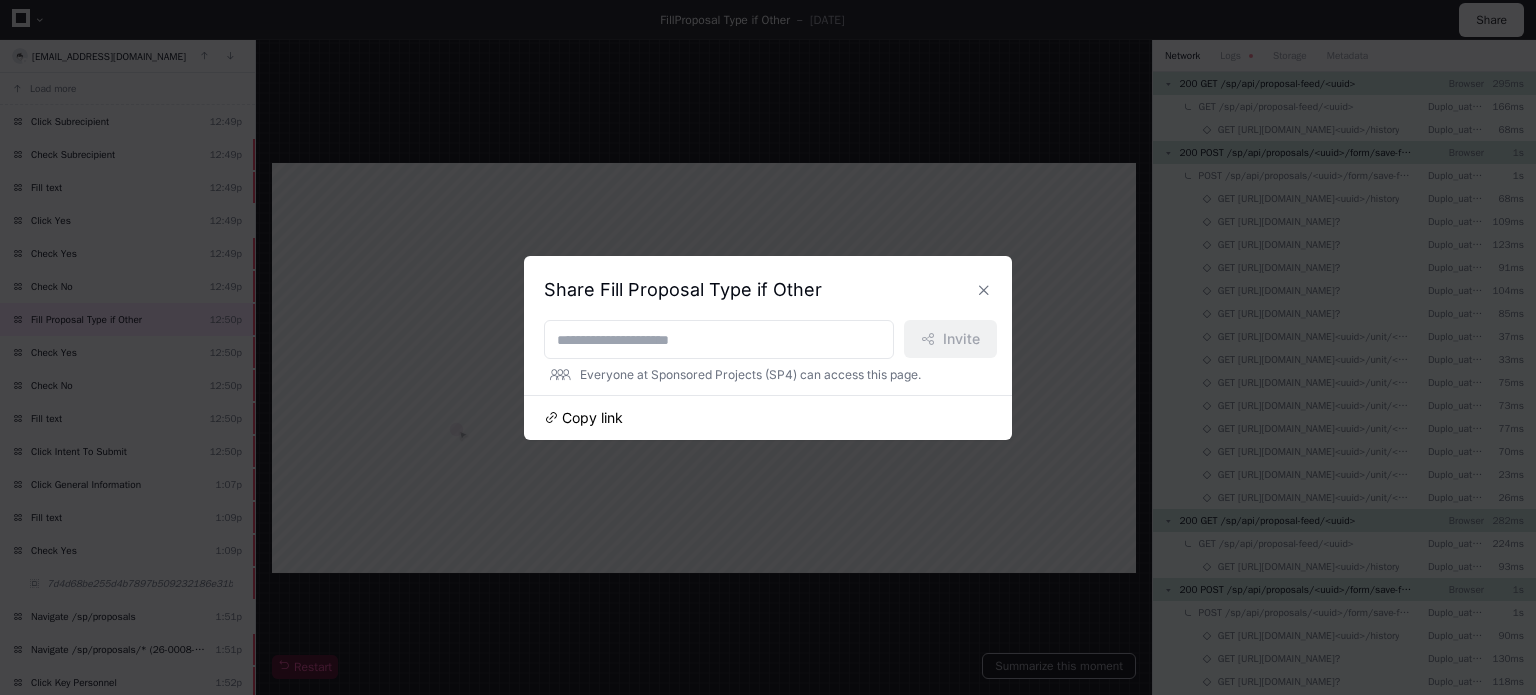 click on "Copy link" at bounding box center (592, 418) 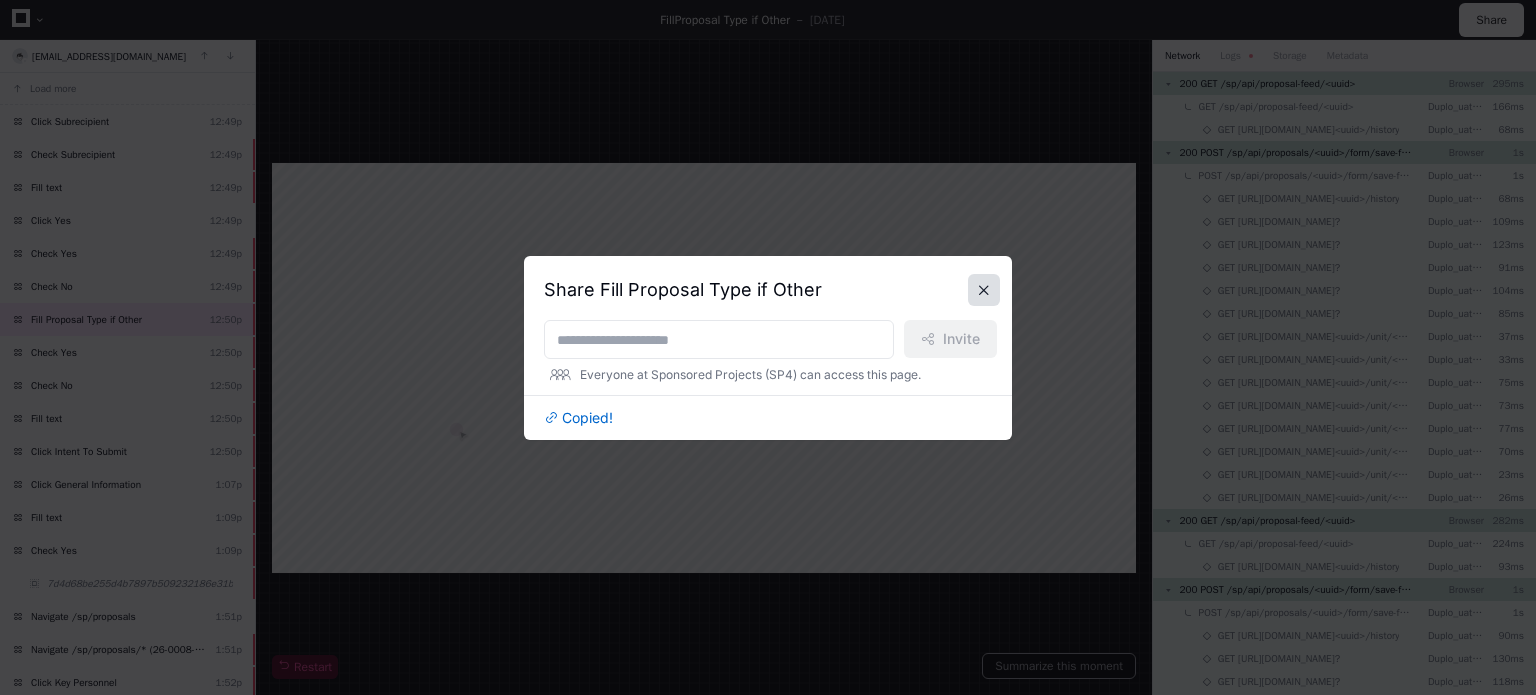 click at bounding box center [984, 290] 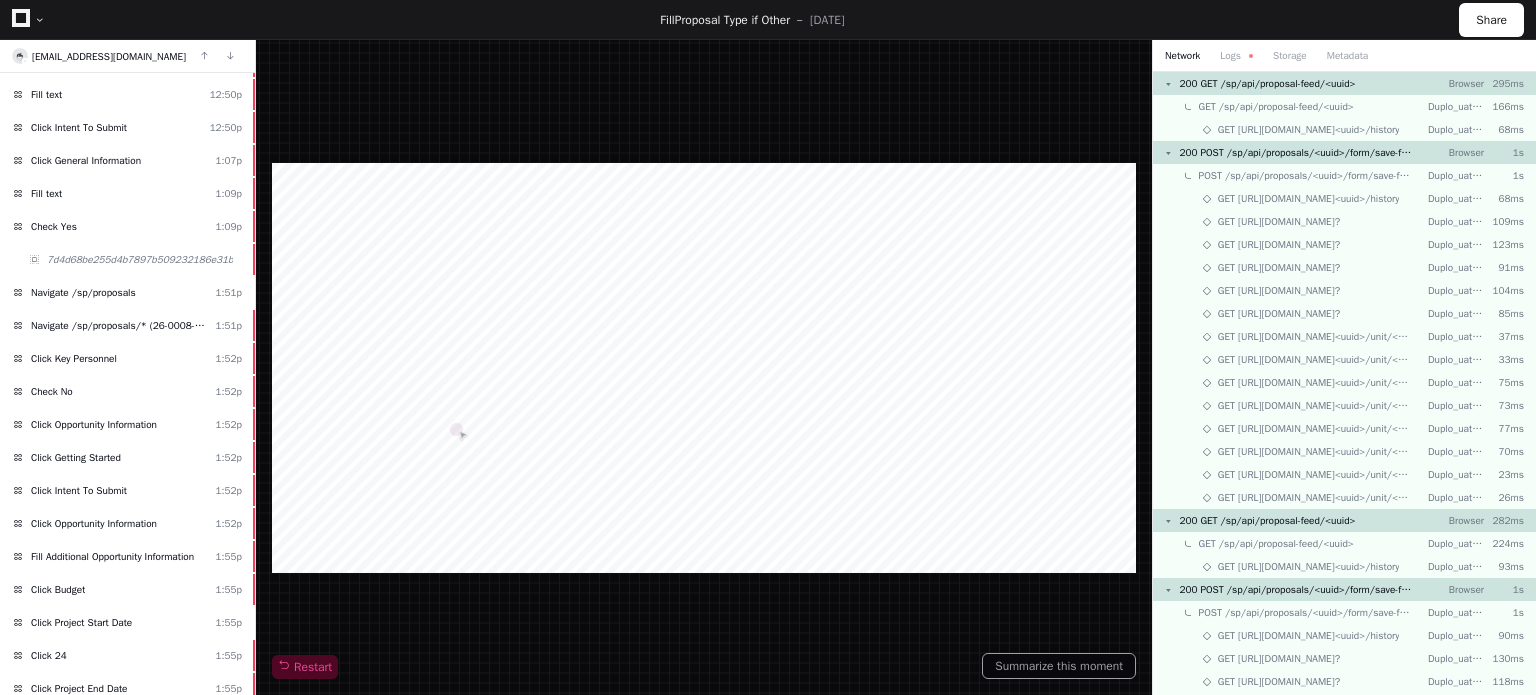 scroll, scrollTop: 325, scrollLeft: 0, axis: vertical 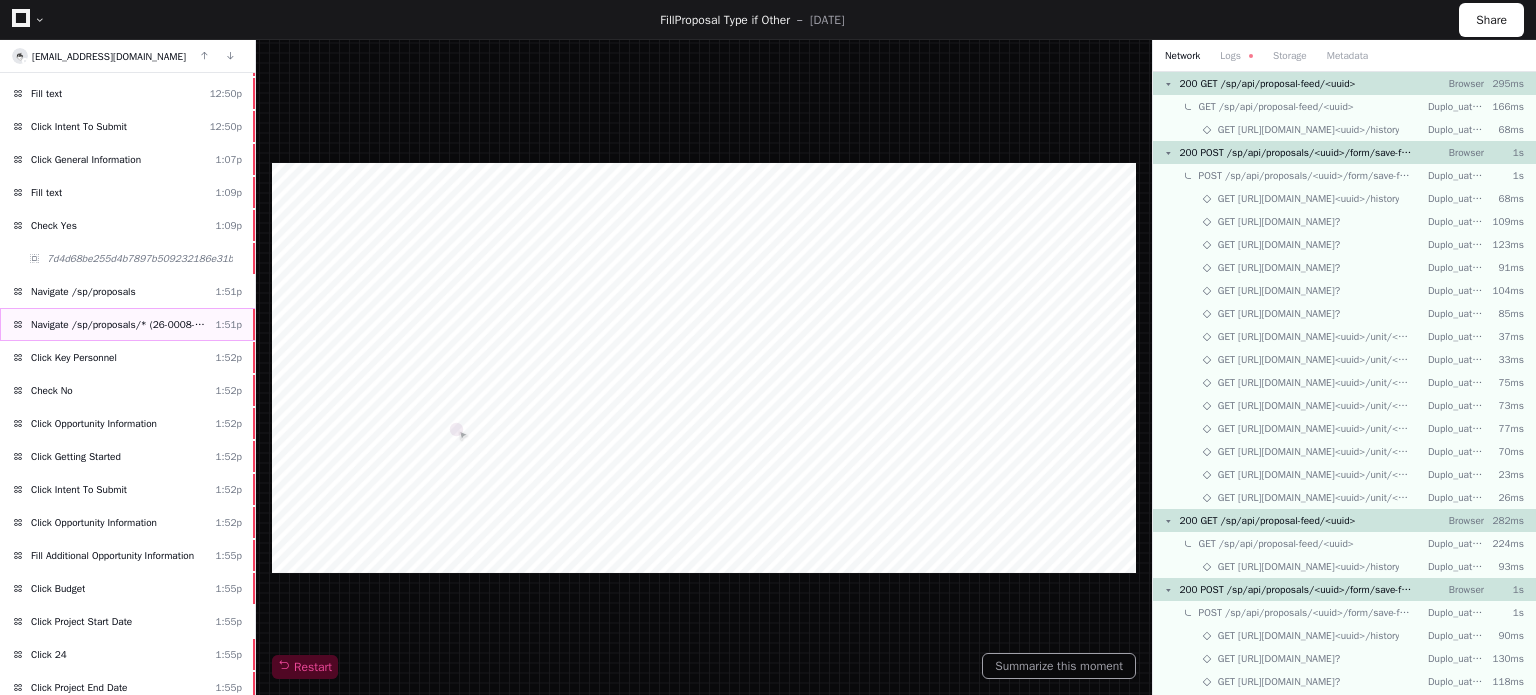 click on "Navigate /sp/proposals/* (26-0008-P0001)" 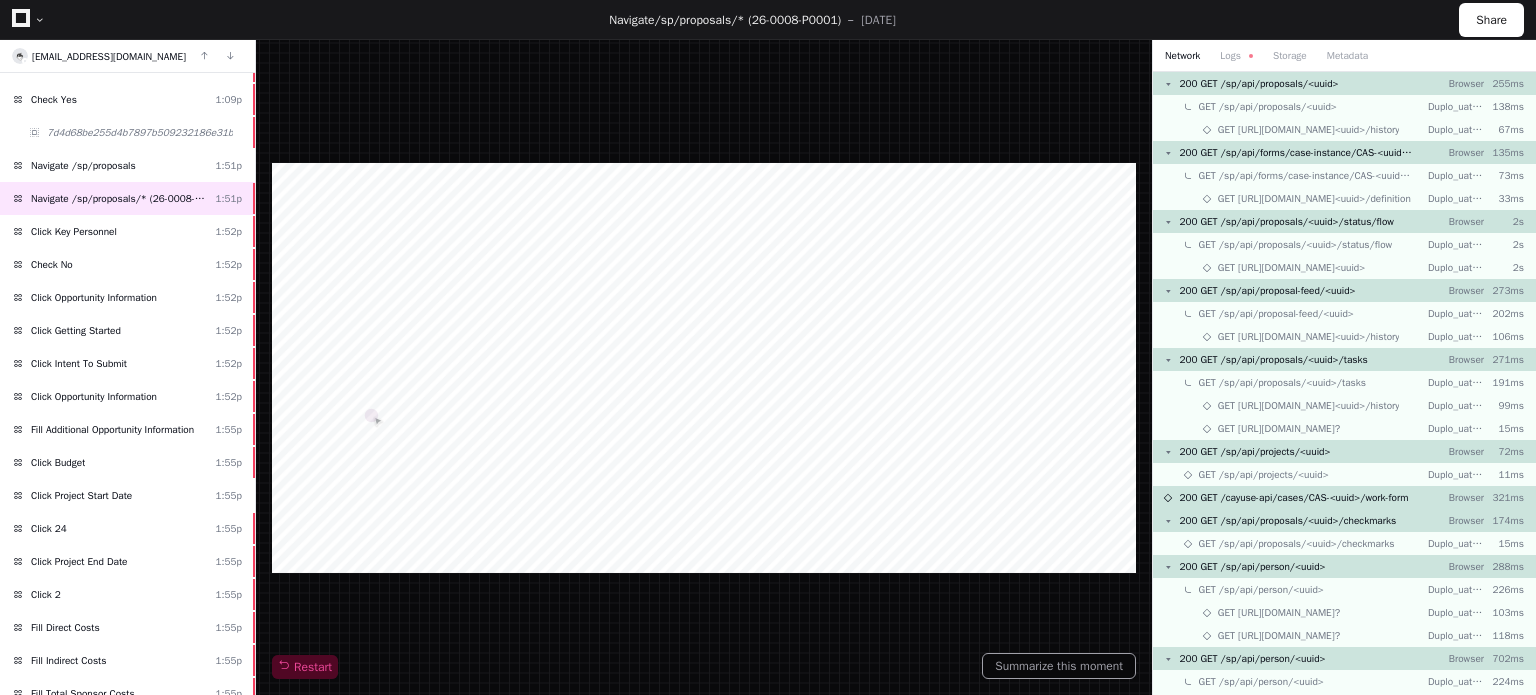 scroll, scrollTop: 940, scrollLeft: 0, axis: vertical 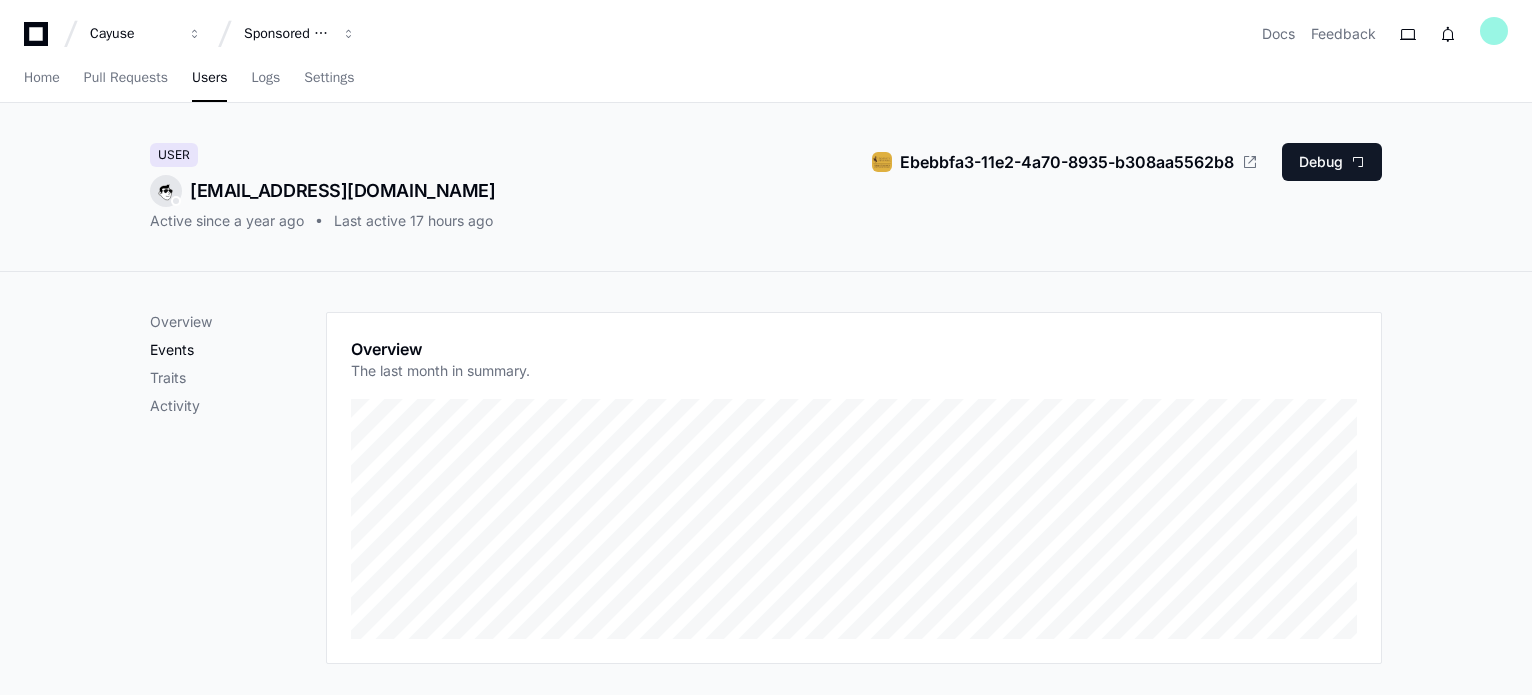 click on "Events" 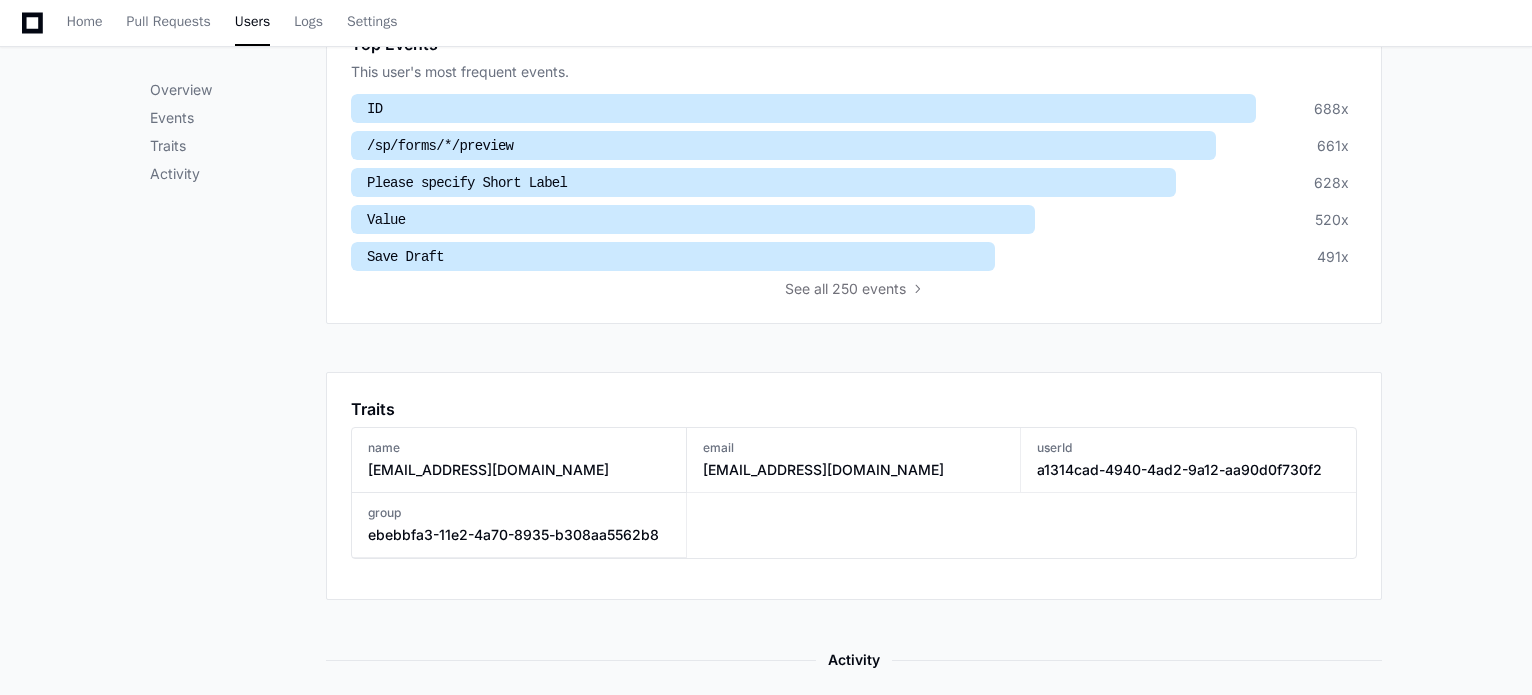scroll, scrollTop: 736, scrollLeft: 0, axis: vertical 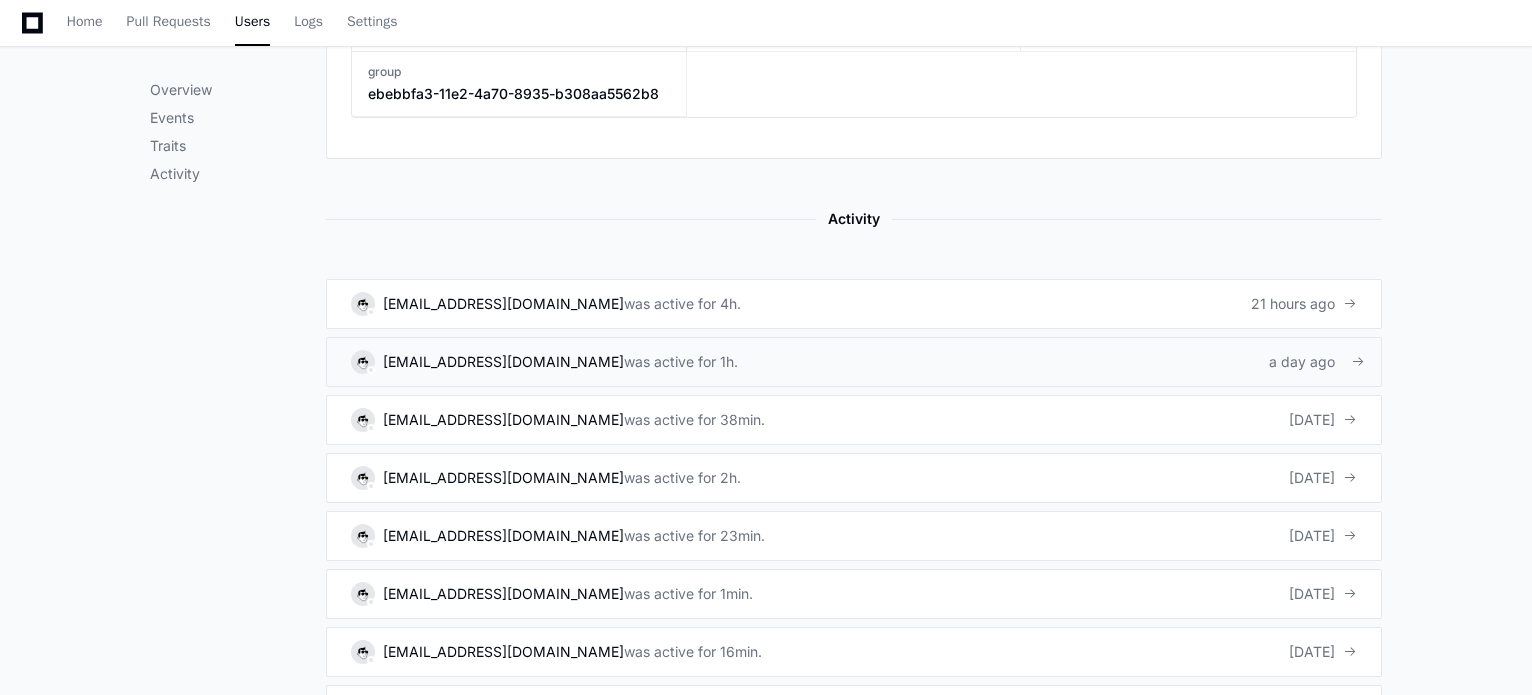 click on "was active for 1h." 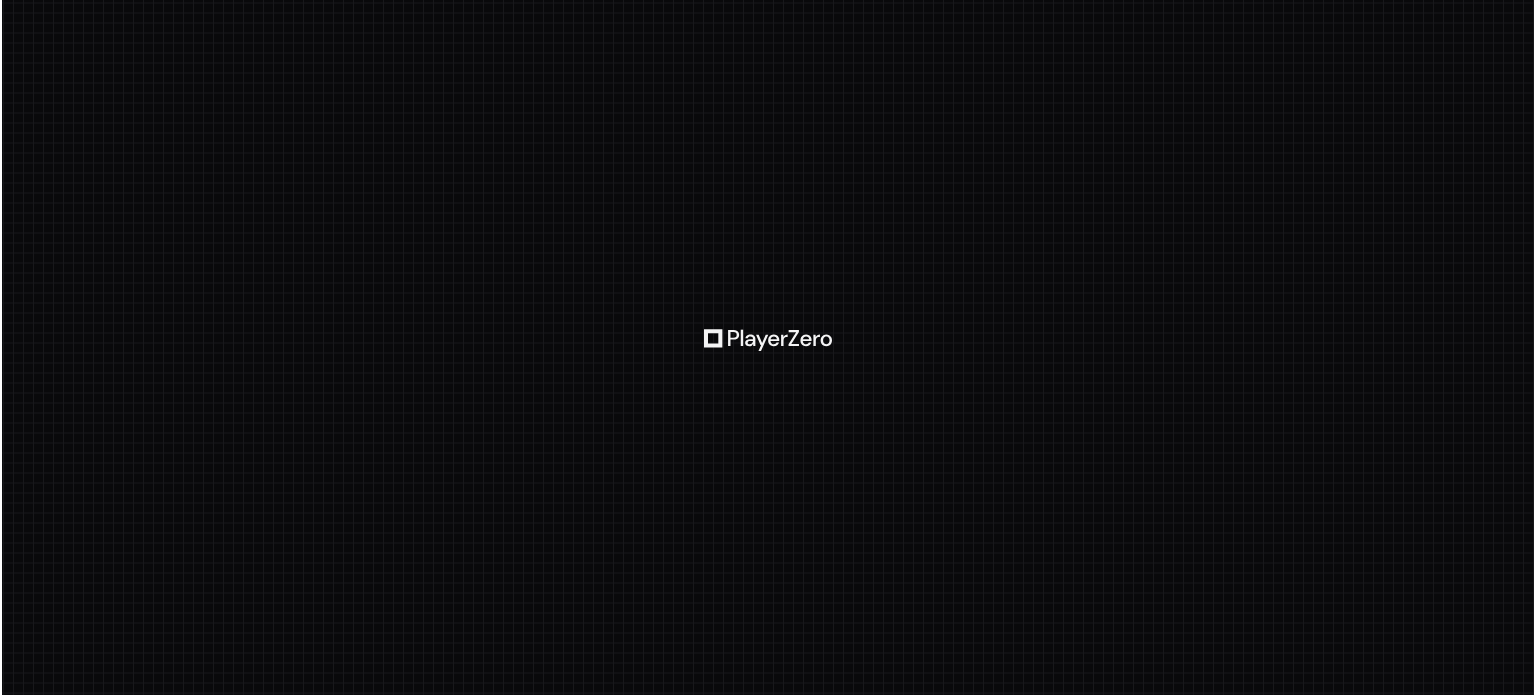 scroll, scrollTop: 0, scrollLeft: 0, axis: both 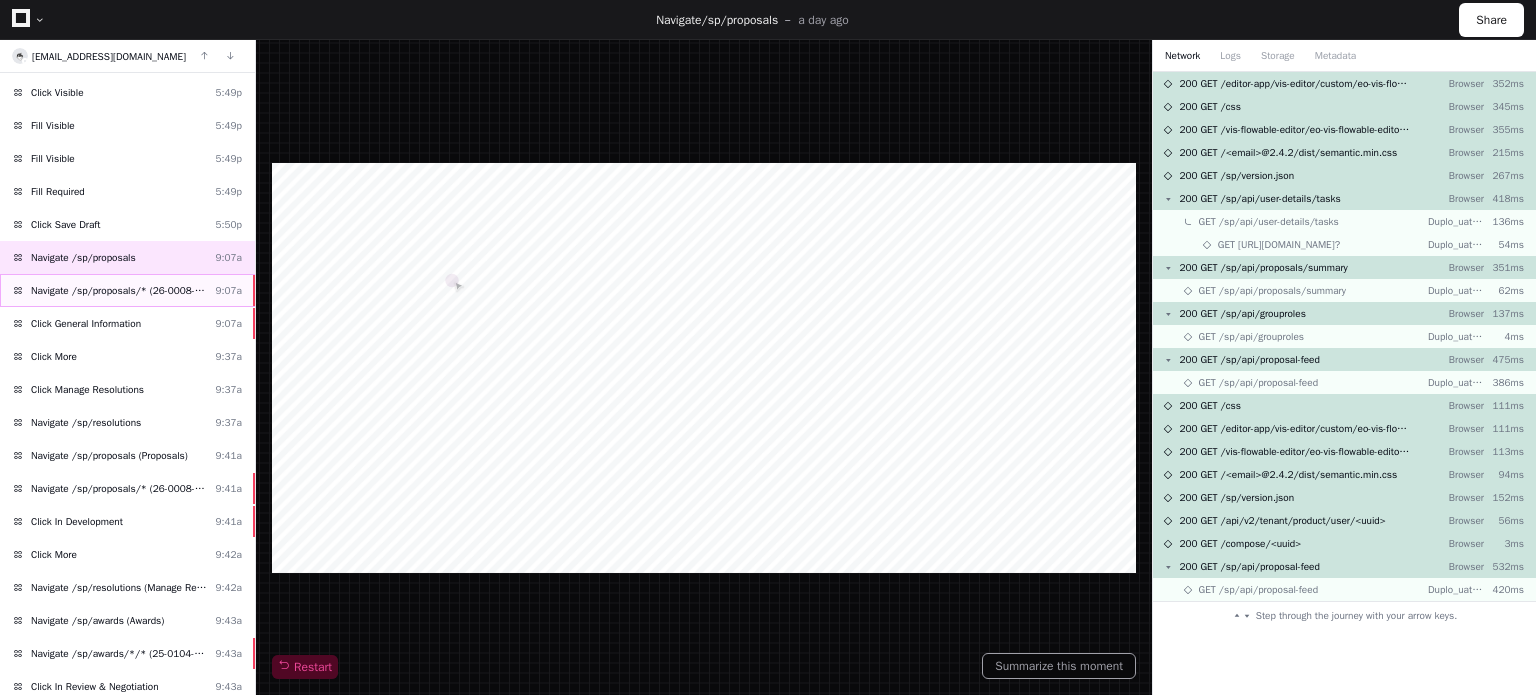 click on "Navigate /sp/proposals/* (26-0008-P0001)" 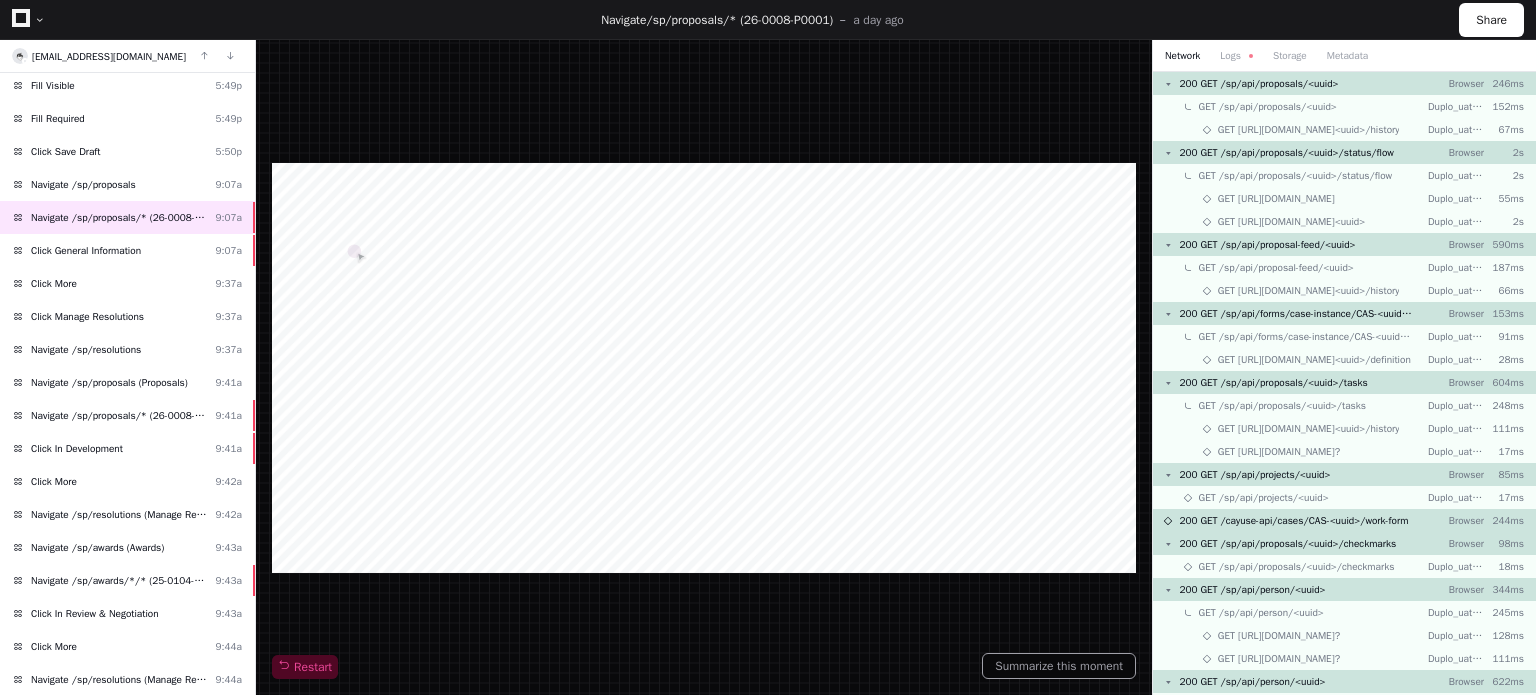 scroll, scrollTop: 451, scrollLeft: 0, axis: vertical 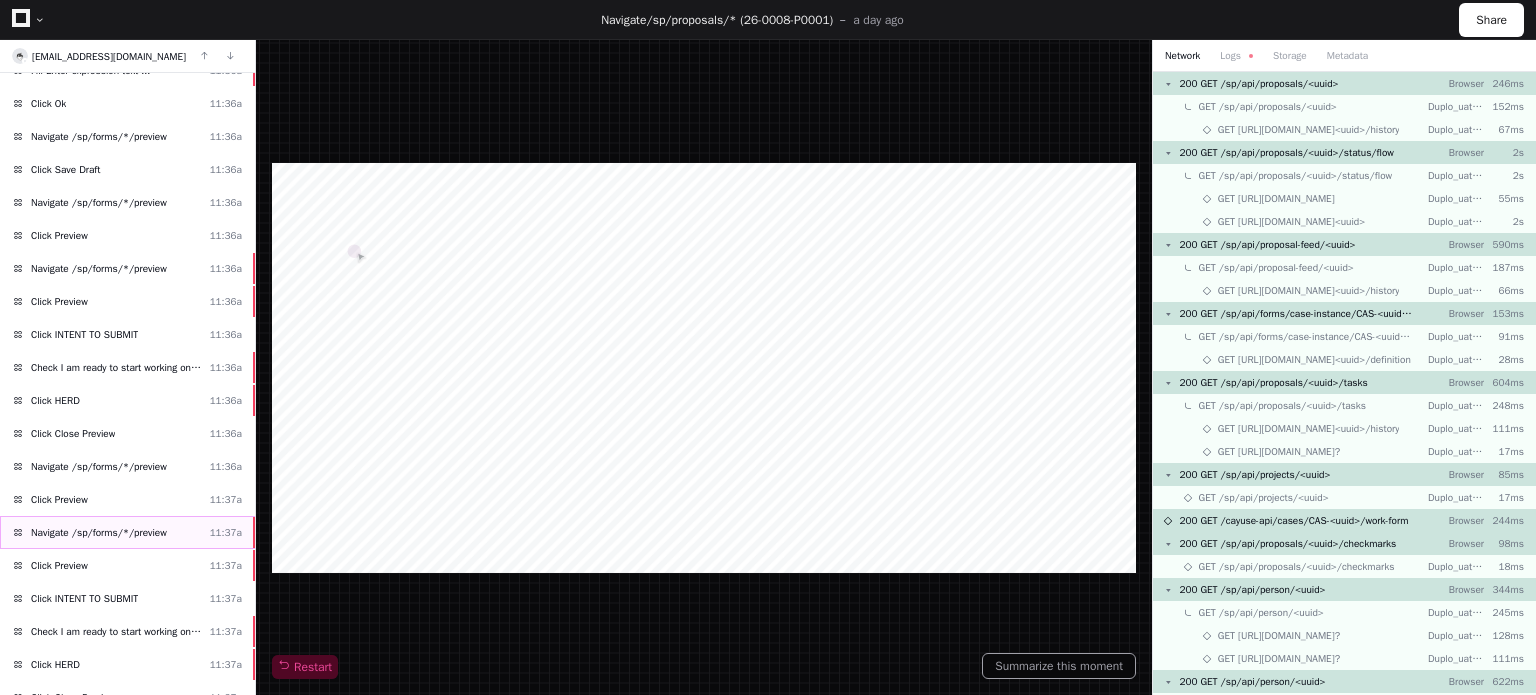 click on "Navigate /sp/forms/*/preview  11:37a" 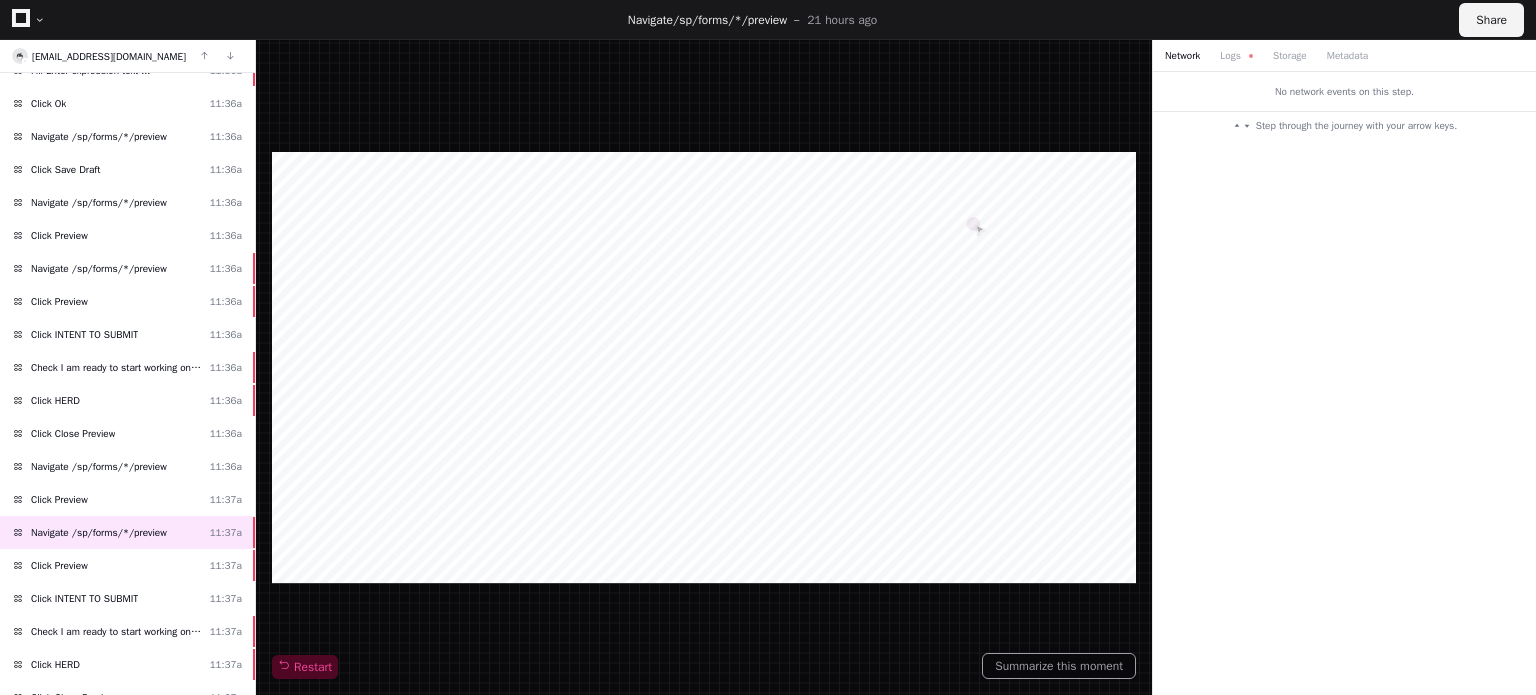 click on "Share" 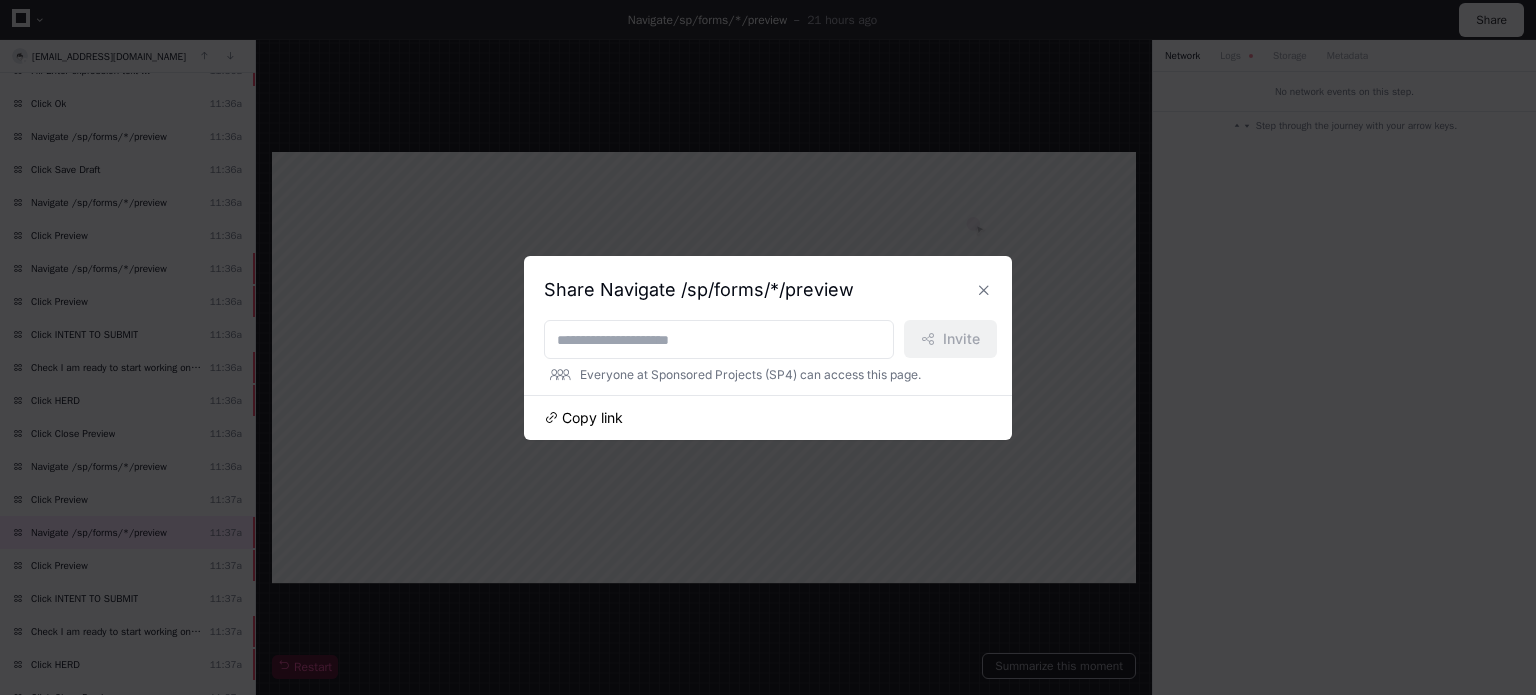 click on "Copy link" at bounding box center (592, 418) 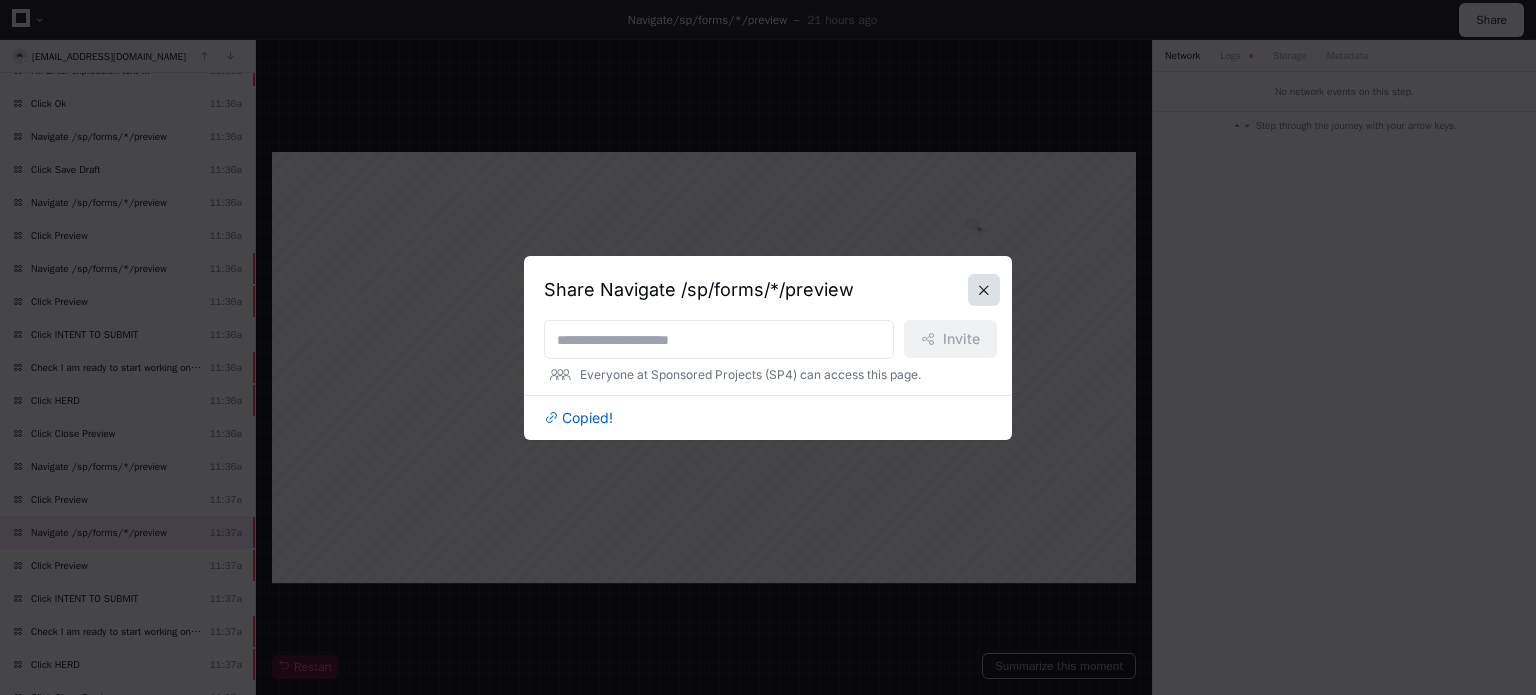 click at bounding box center (984, 290) 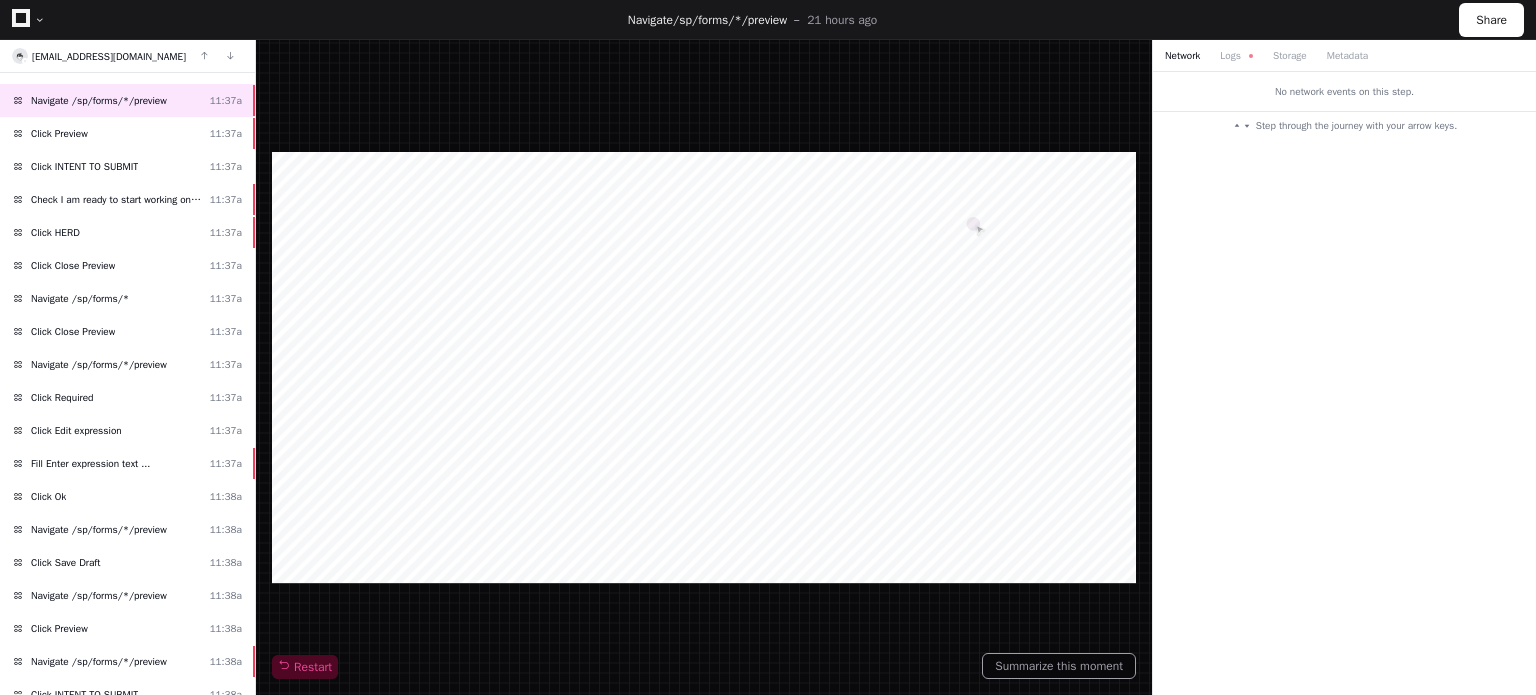 scroll, scrollTop: 3874, scrollLeft: 0, axis: vertical 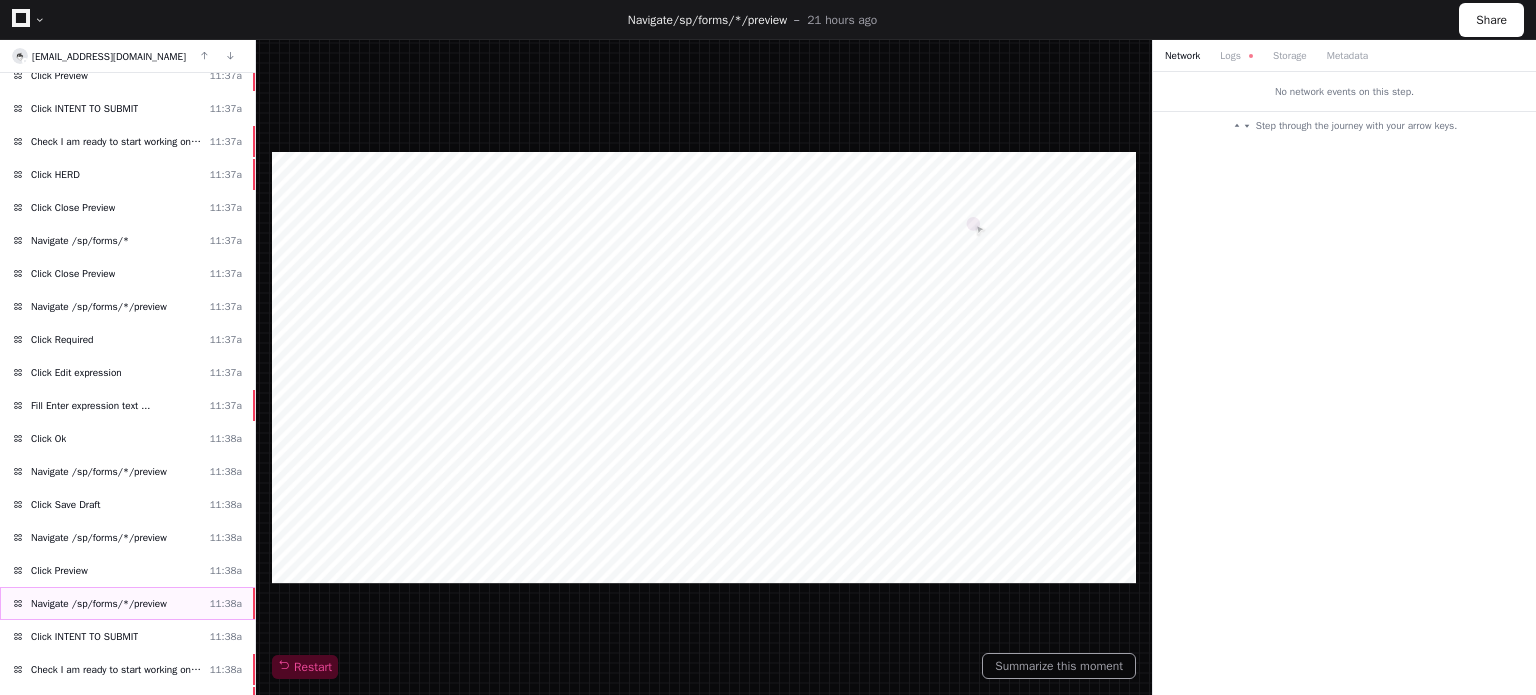click on "Navigate /sp/forms/*/preview" 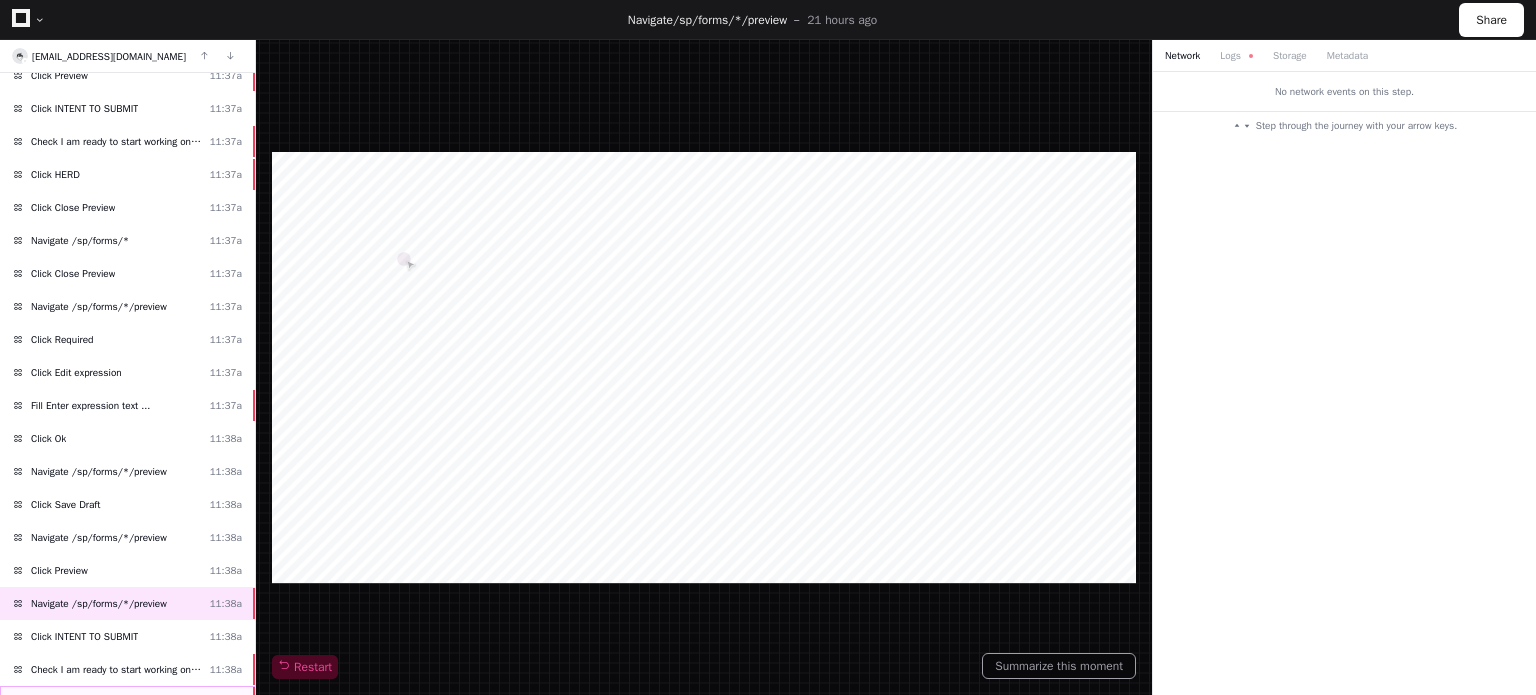 click on "Click HERD  11:38a" 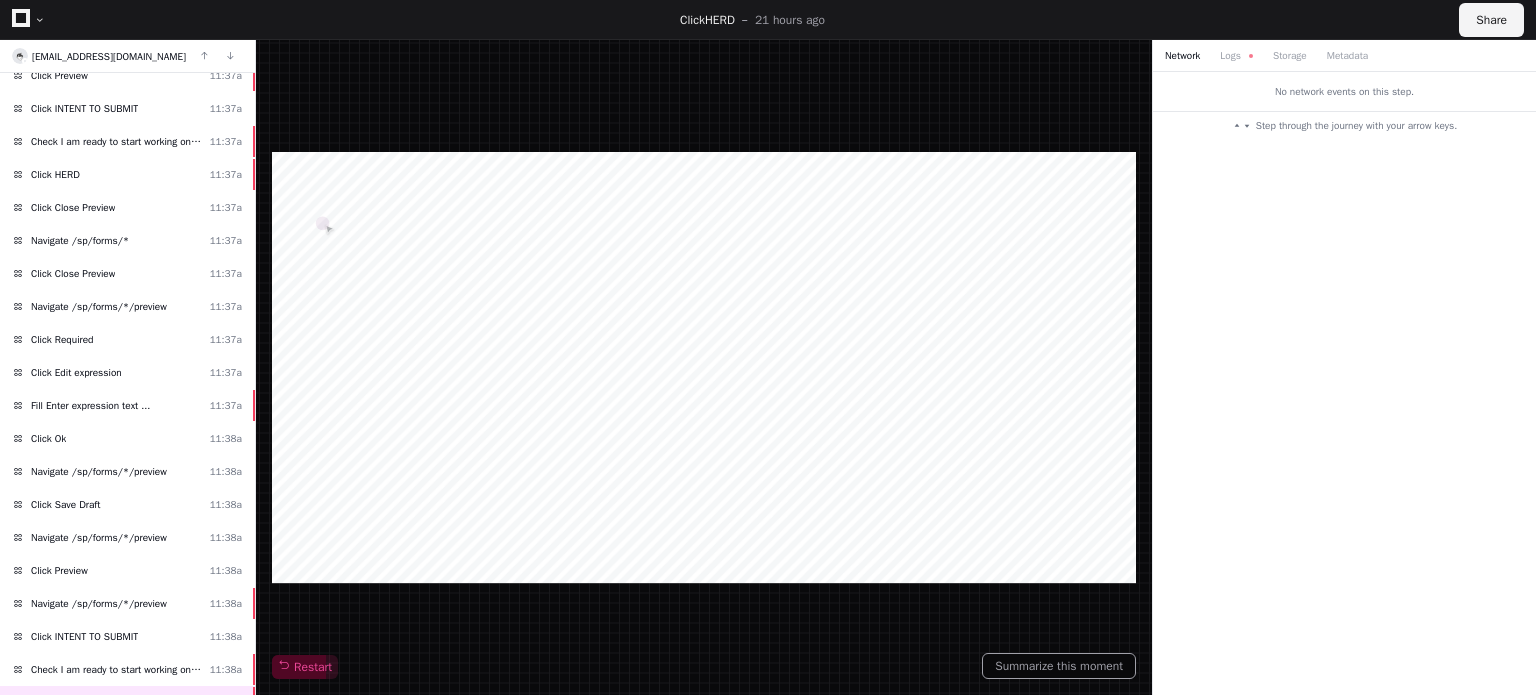 click on "Share" 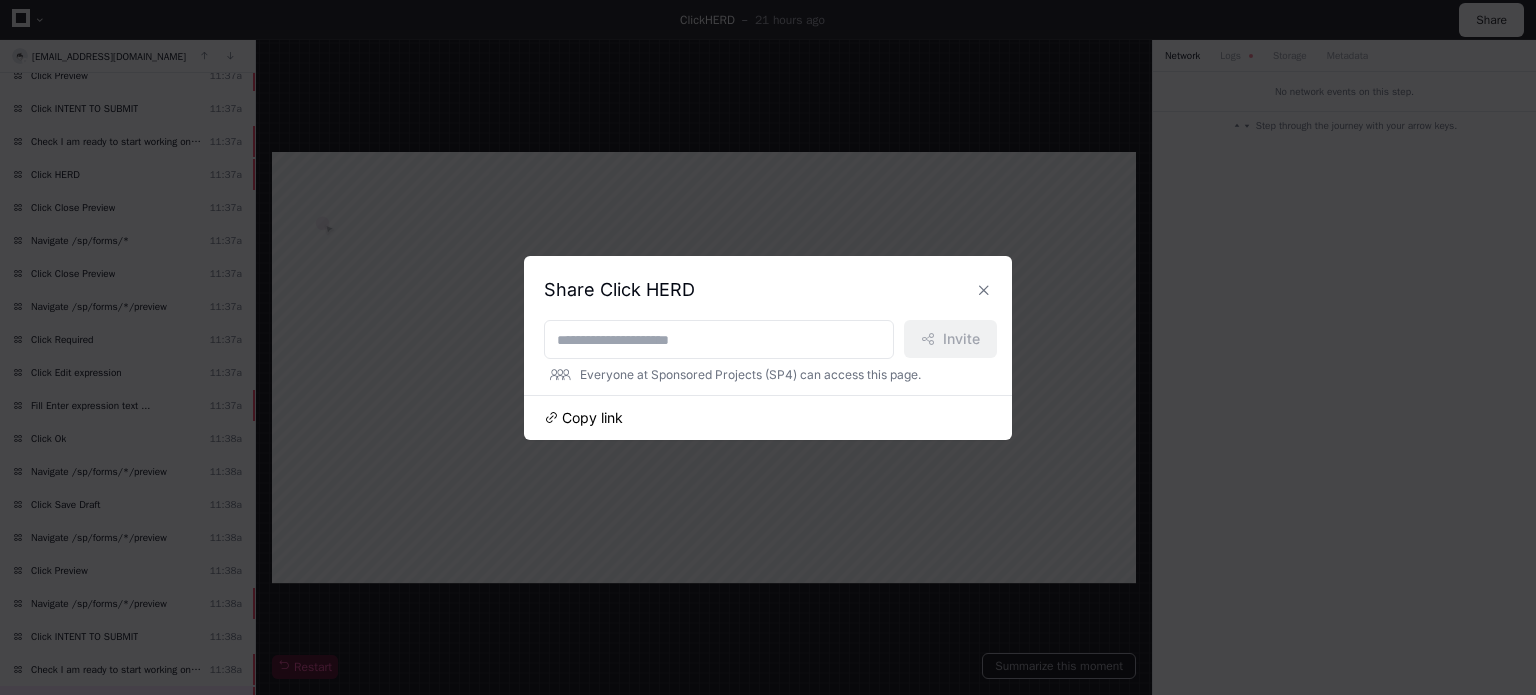 click on "Copy link" at bounding box center [592, 418] 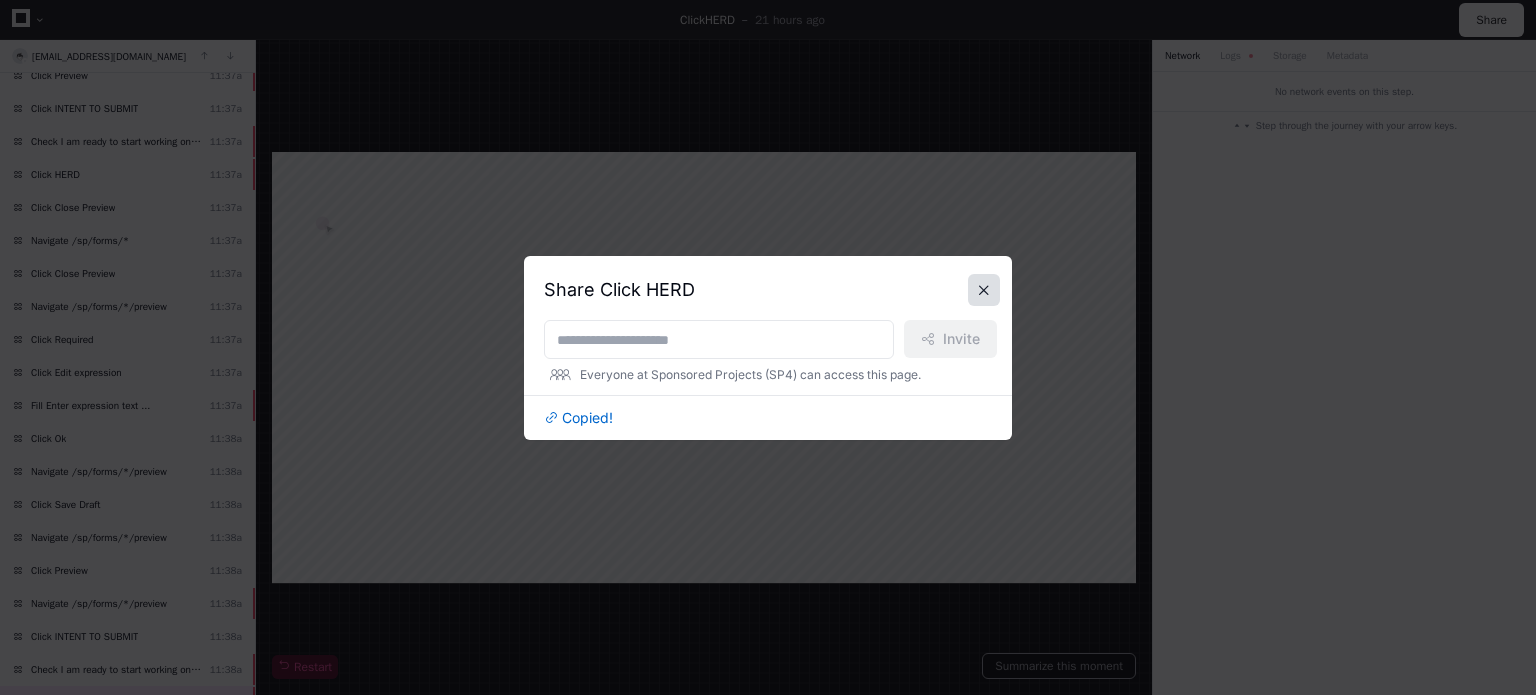 click at bounding box center (984, 290) 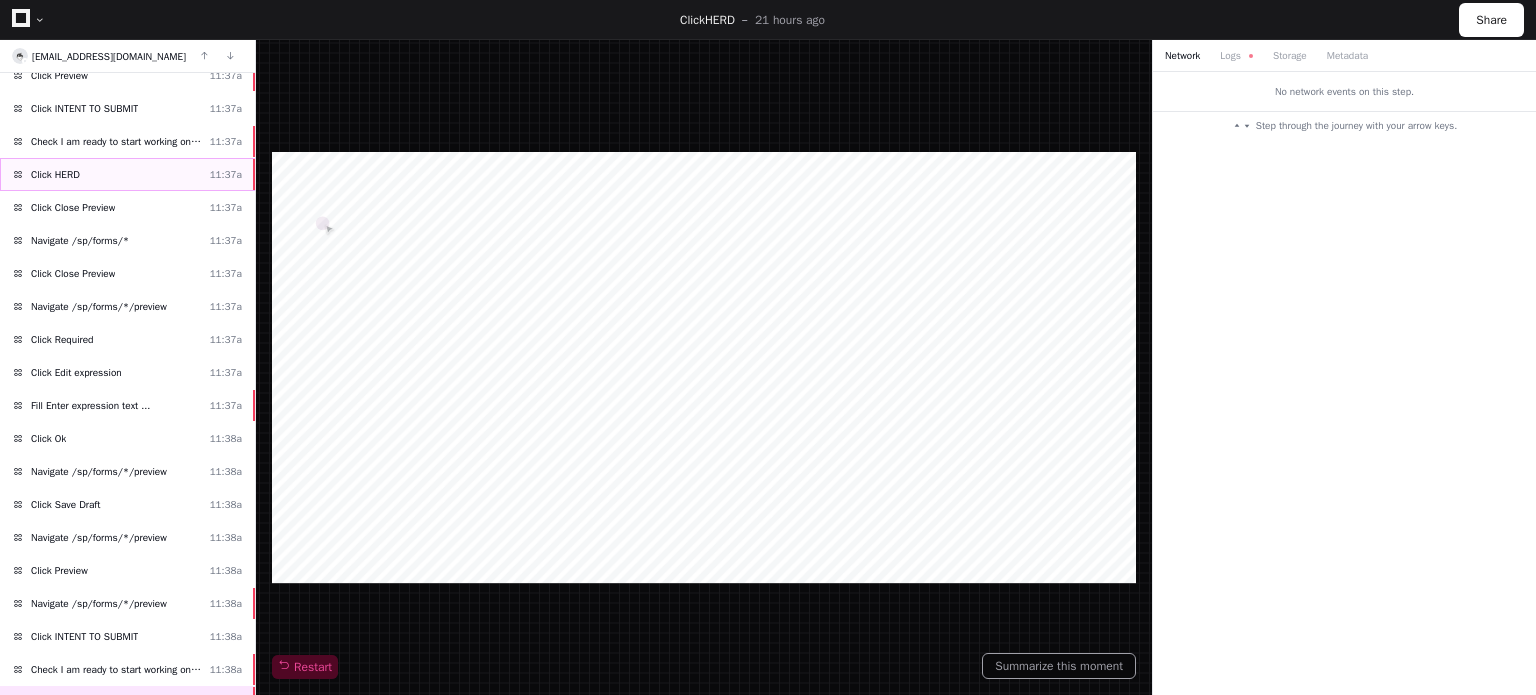 click on "Click HERD  11:37a" 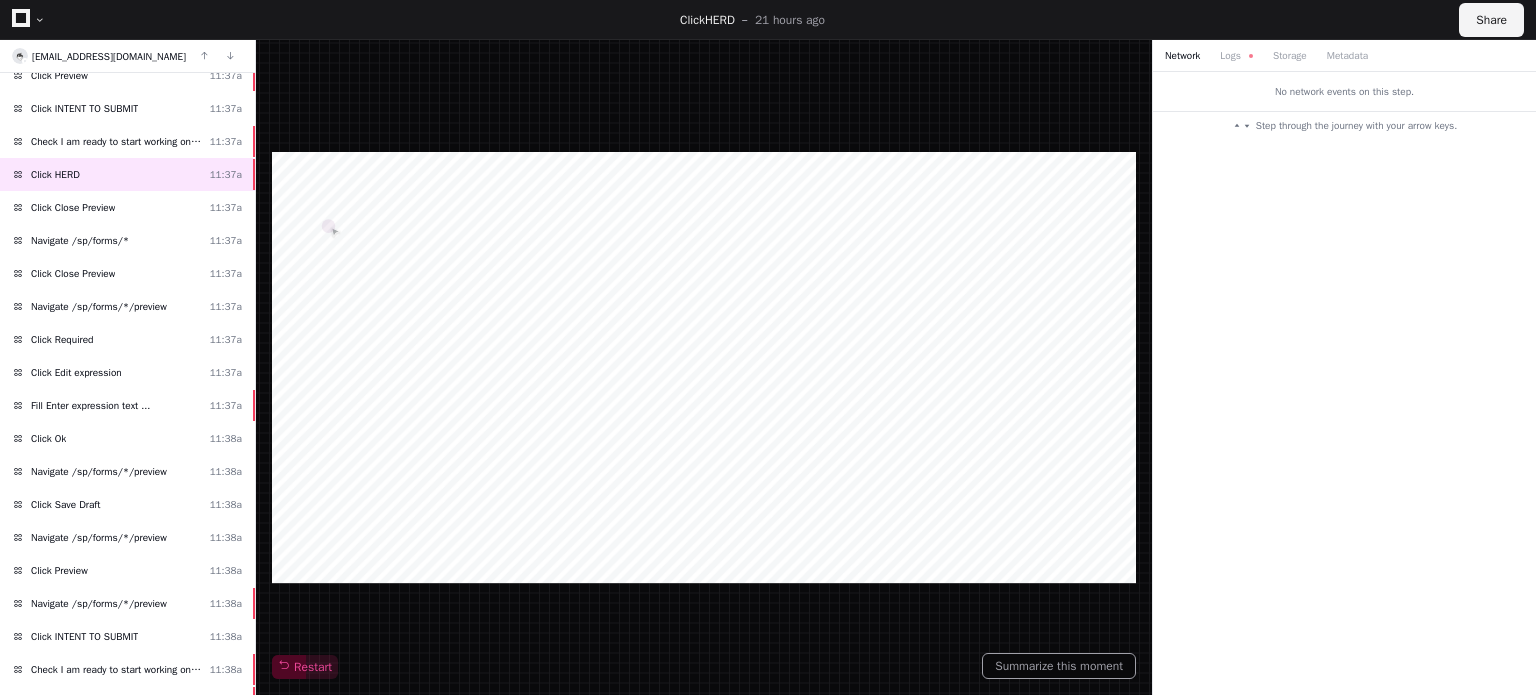 click on "Share" 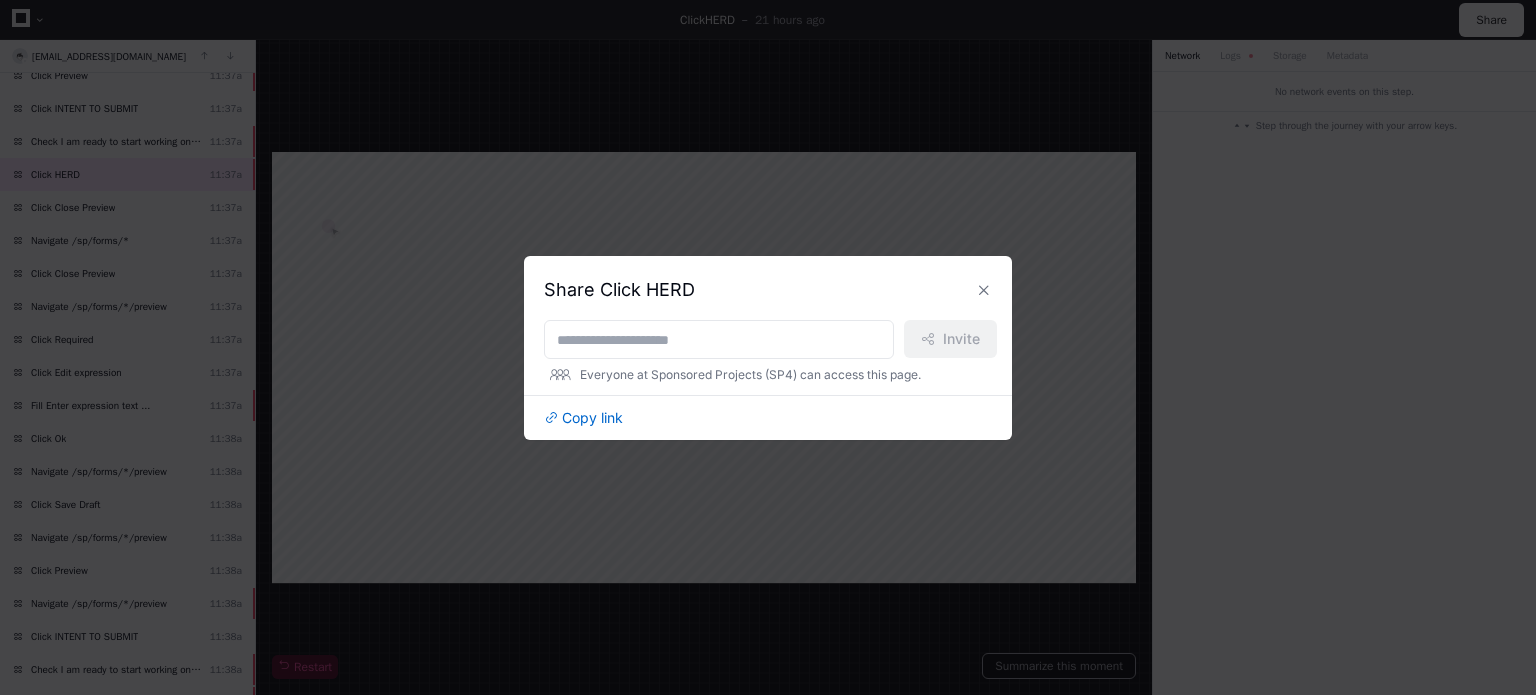 click on "Share Click HERD Invite Everyone at Sponsored Projects (SP4) can access this page. Copy link" at bounding box center (768, 348) 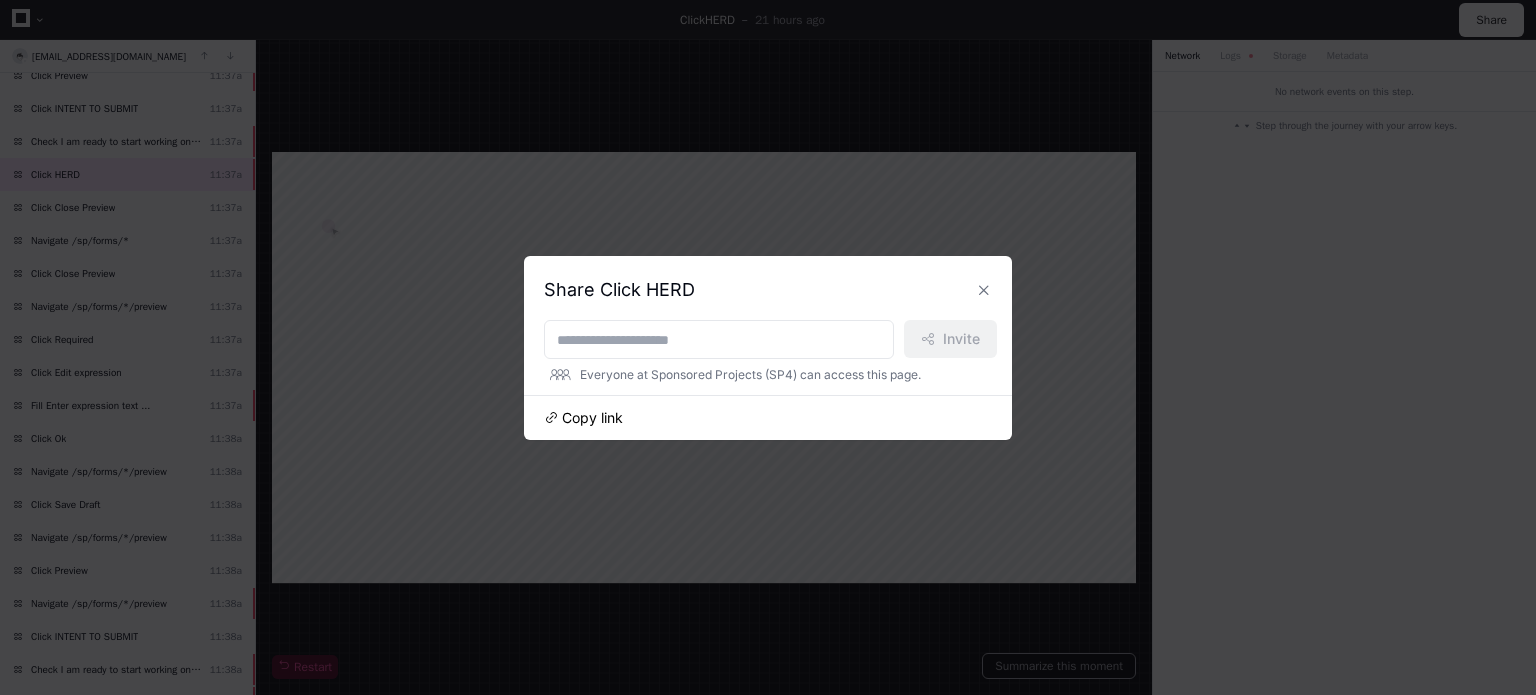 click on "Copy link" at bounding box center (592, 418) 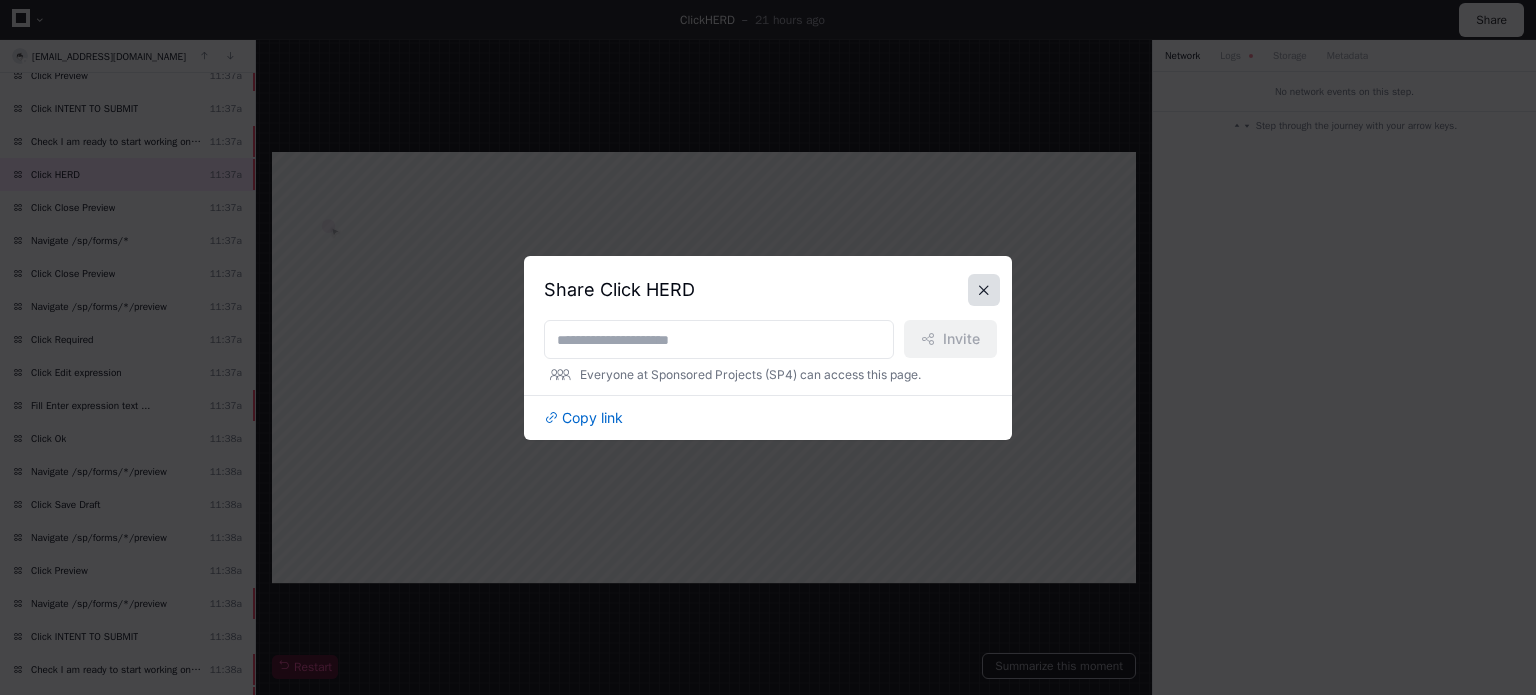click at bounding box center (984, 290) 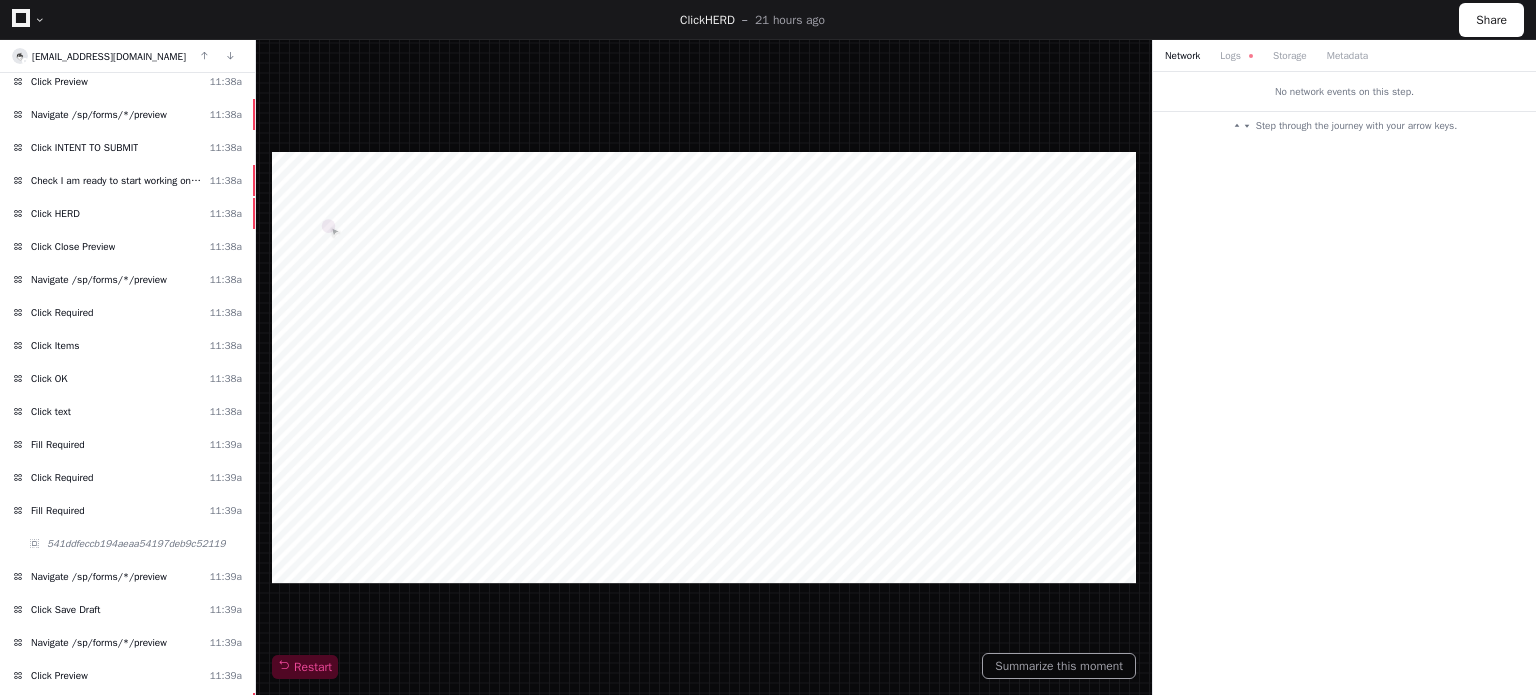 scroll, scrollTop: 4556, scrollLeft: 0, axis: vertical 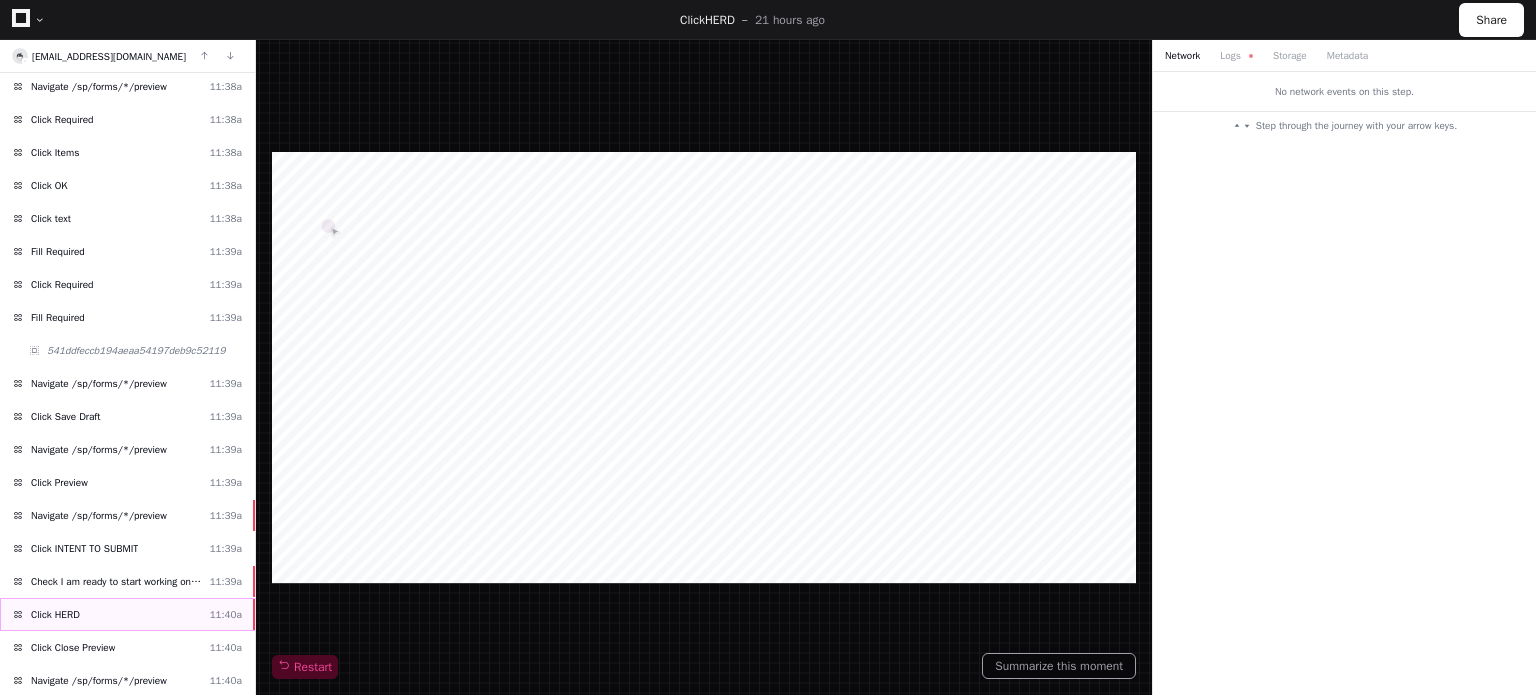 click on "Click HERD  11:40a" 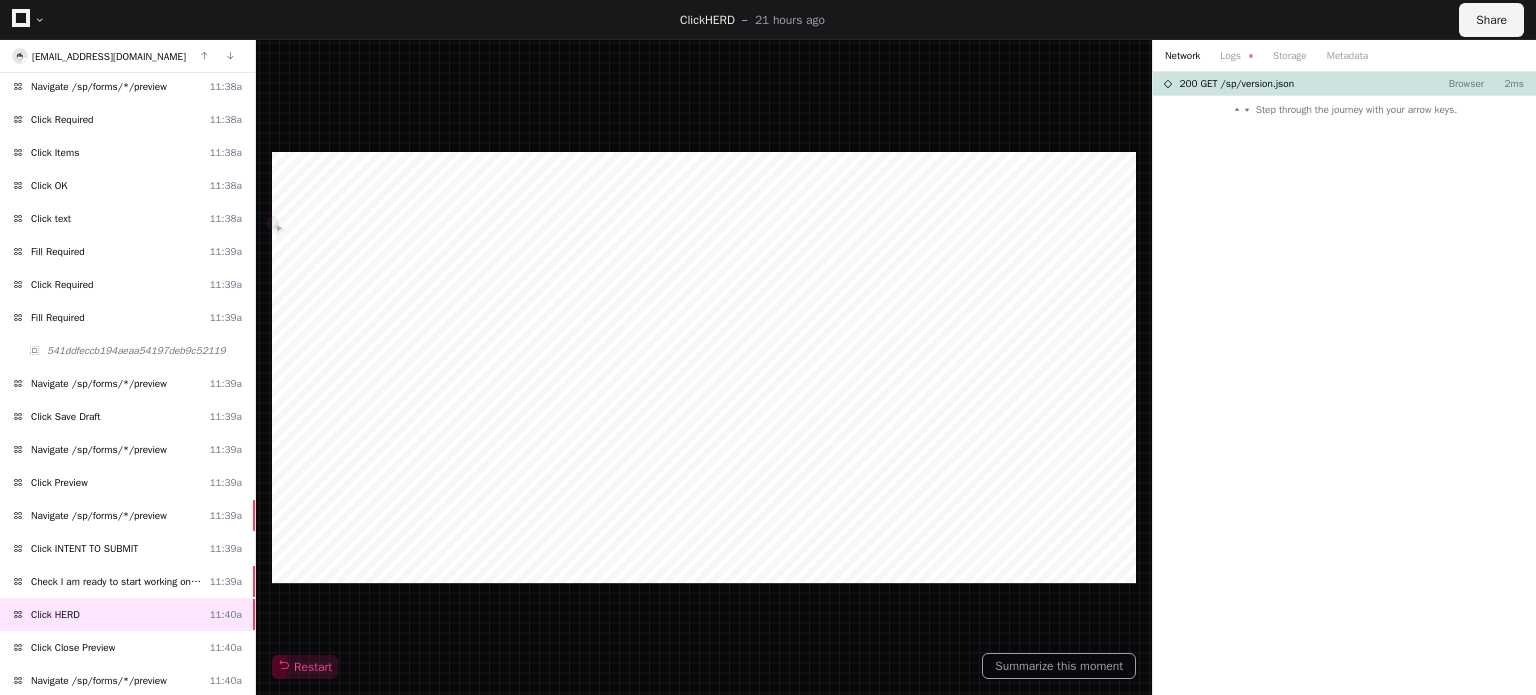 click on "Share" 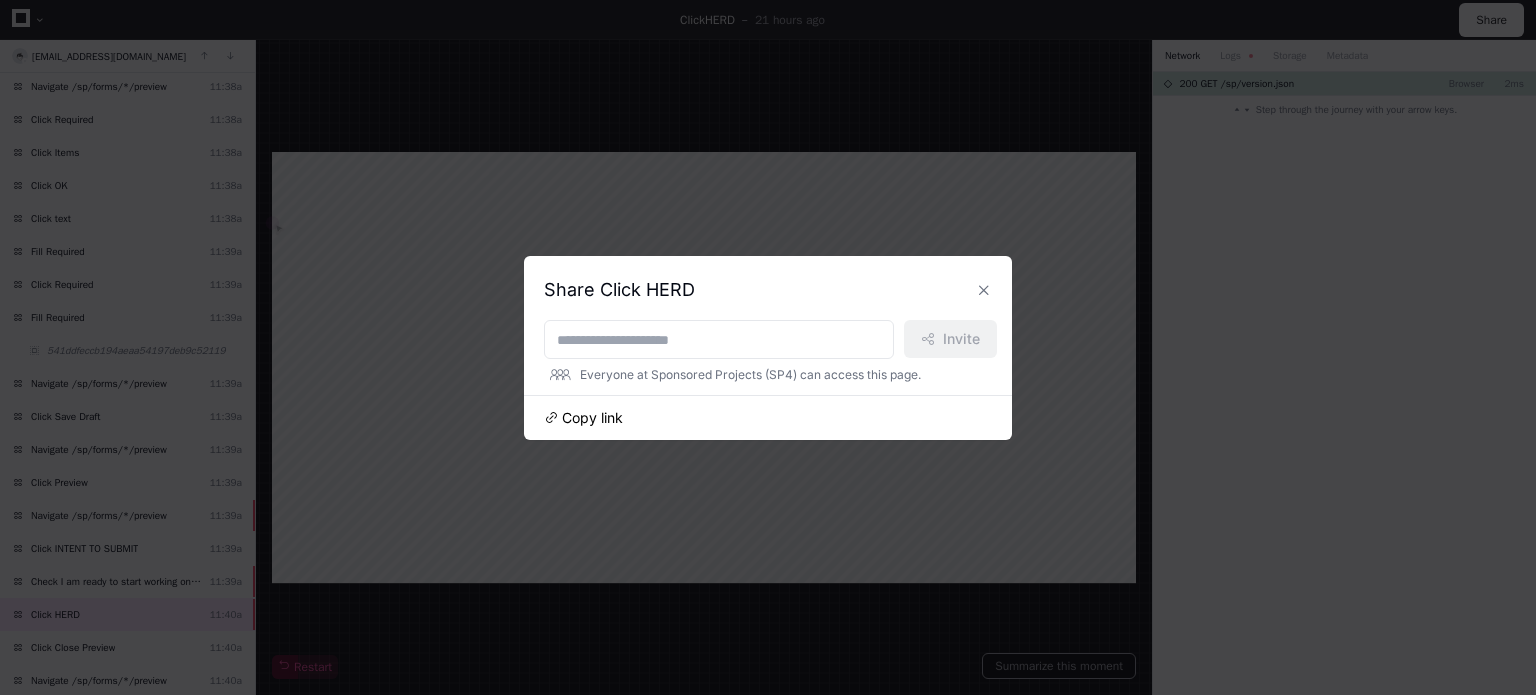 click on "Copy link" at bounding box center [592, 418] 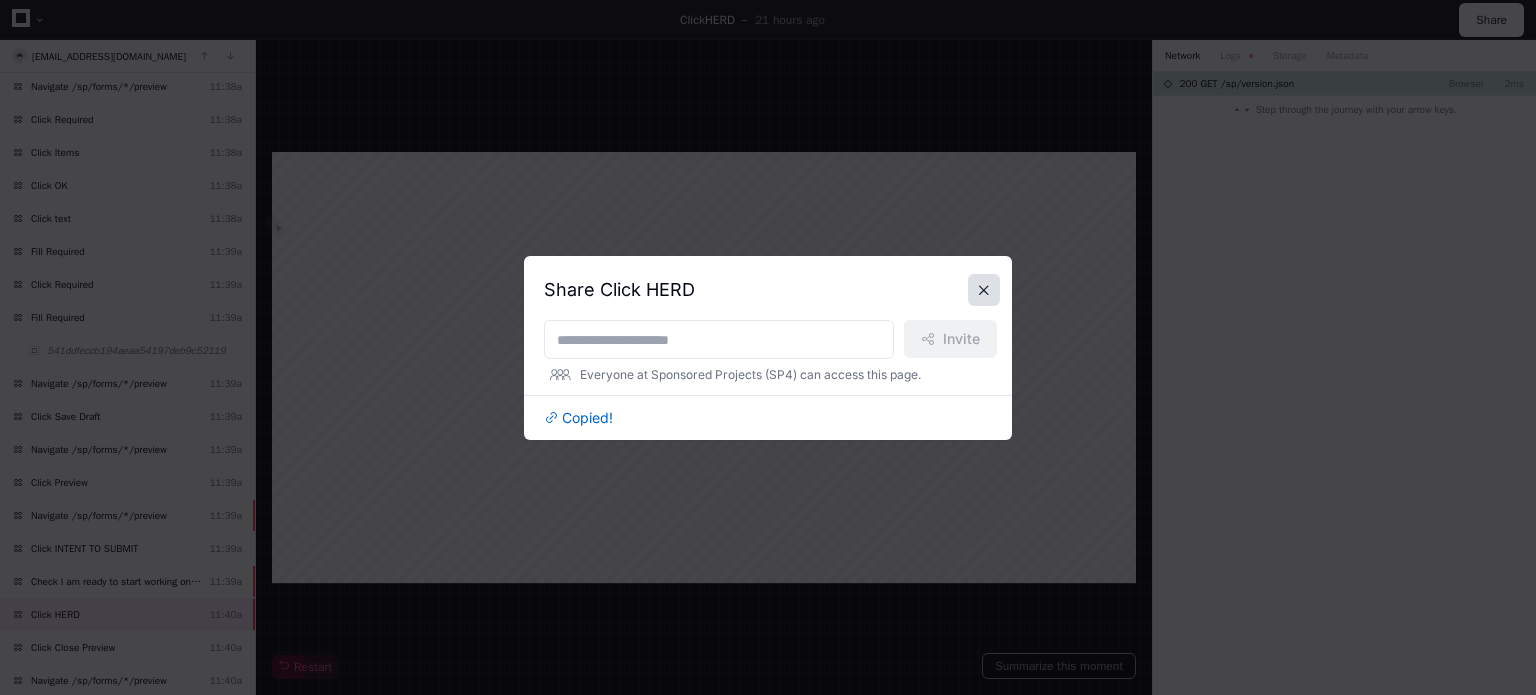 click at bounding box center [984, 290] 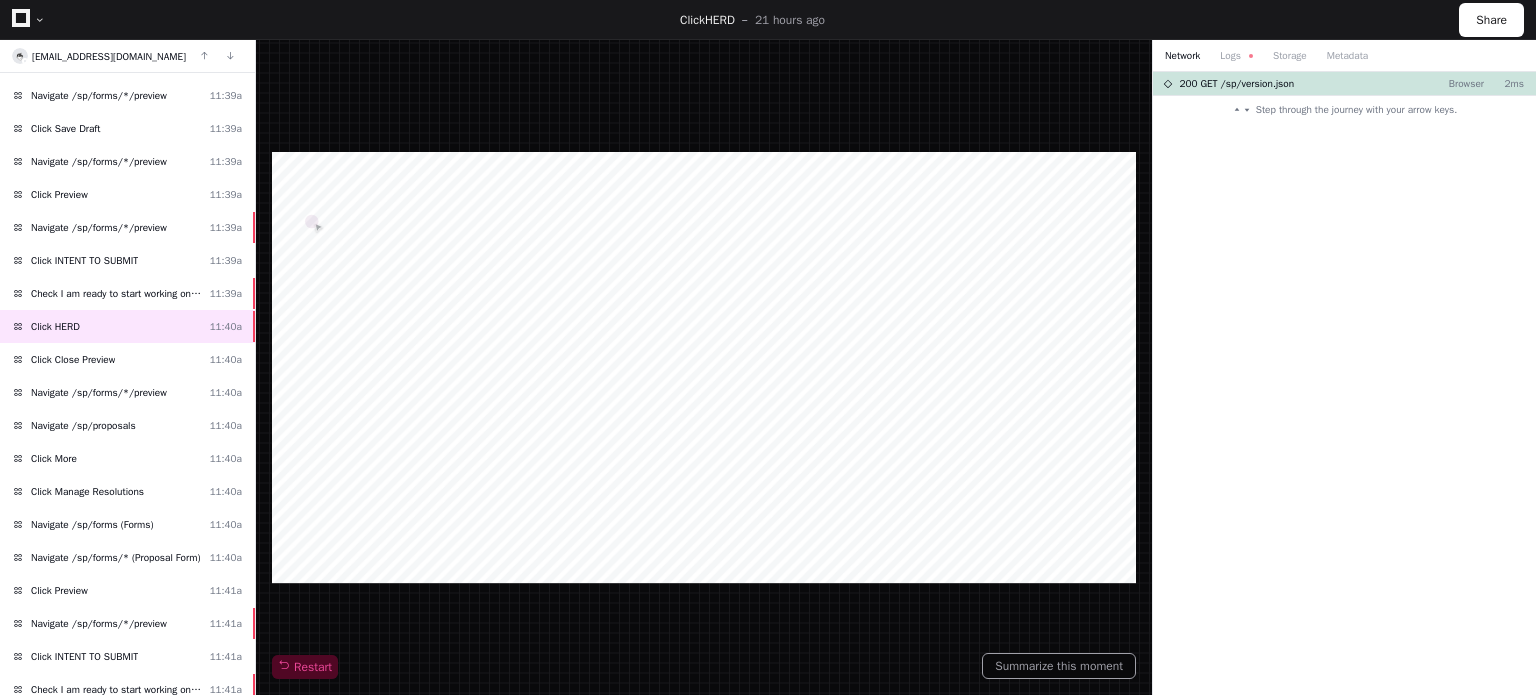 scroll, scrollTop: 4852, scrollLeft: 0, axis: vertical 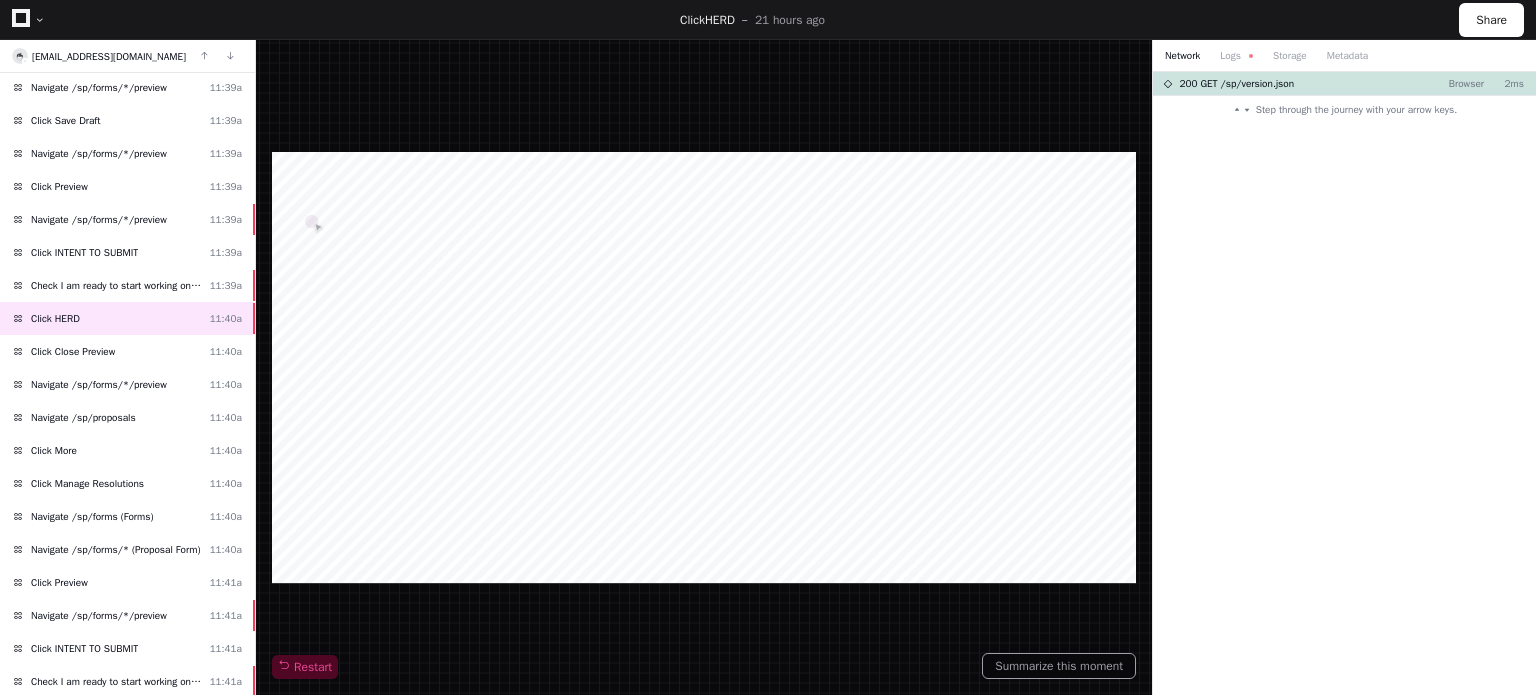 click on "Click HERD  11:41a" 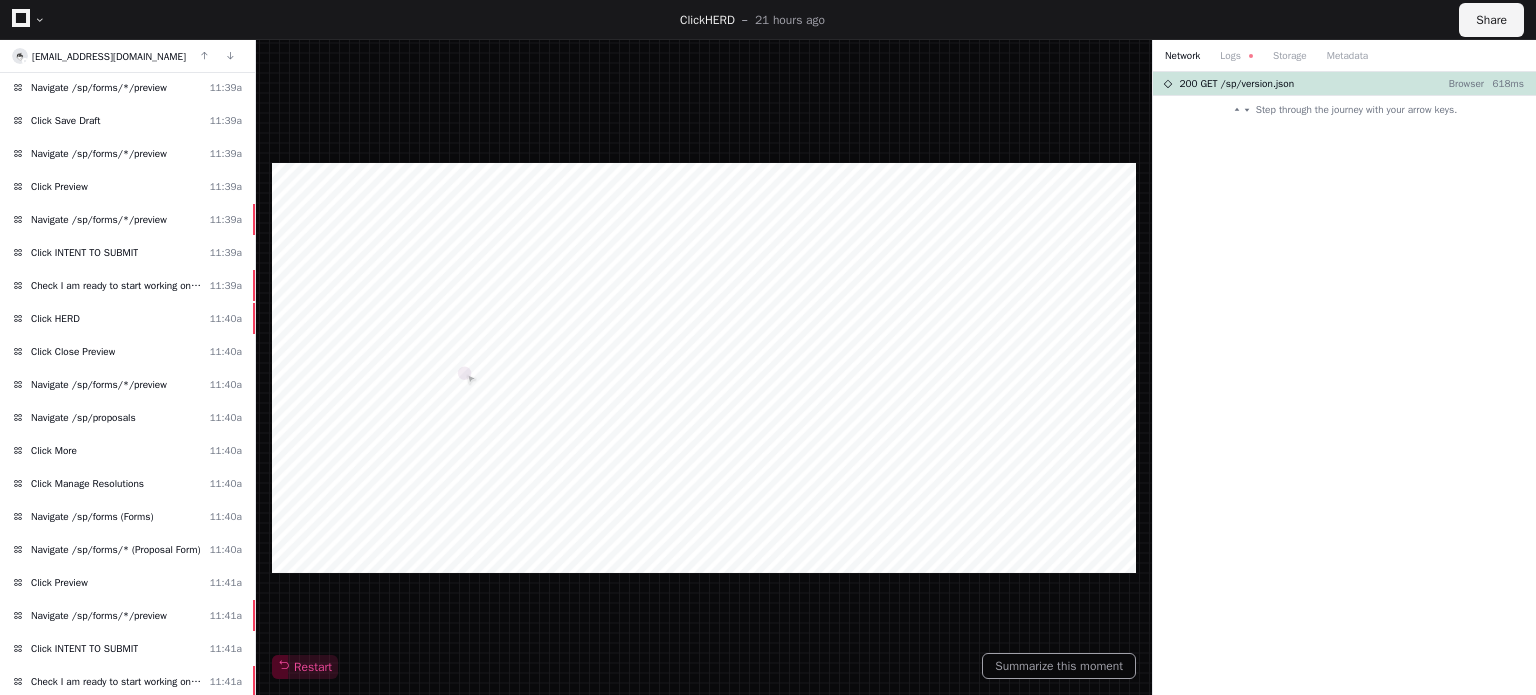 click on "Share" 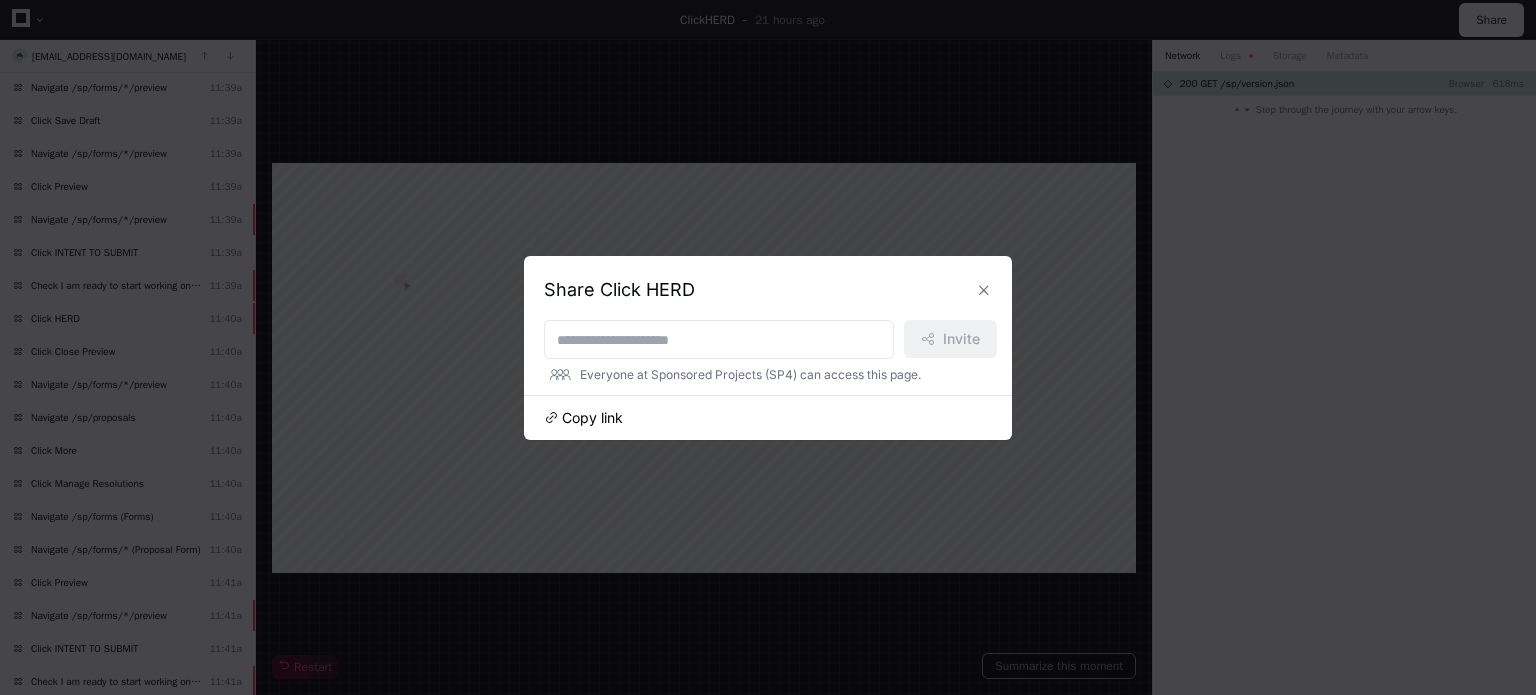click on "Copy link" at bounding box center (592, 418) 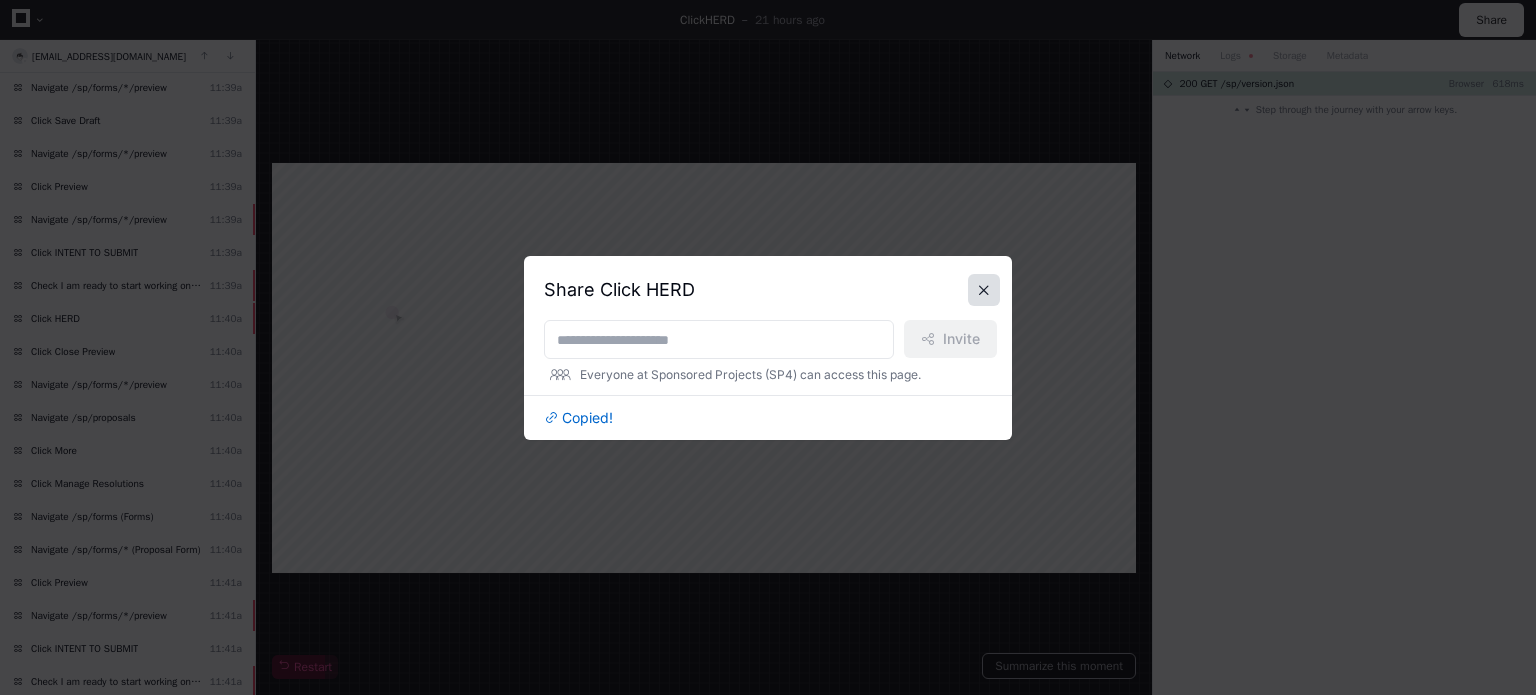 click at bounding box center (984, 290) 